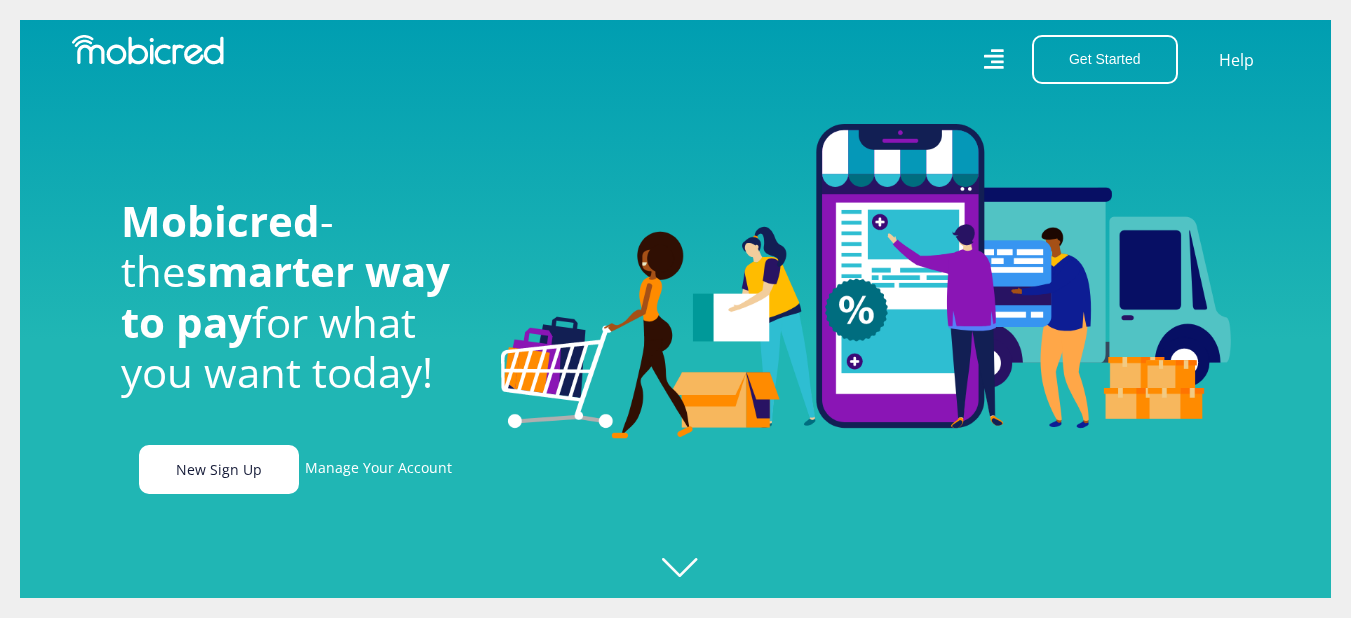 scroll, scrollTop: 0, scrollLeft: 0, axis: both 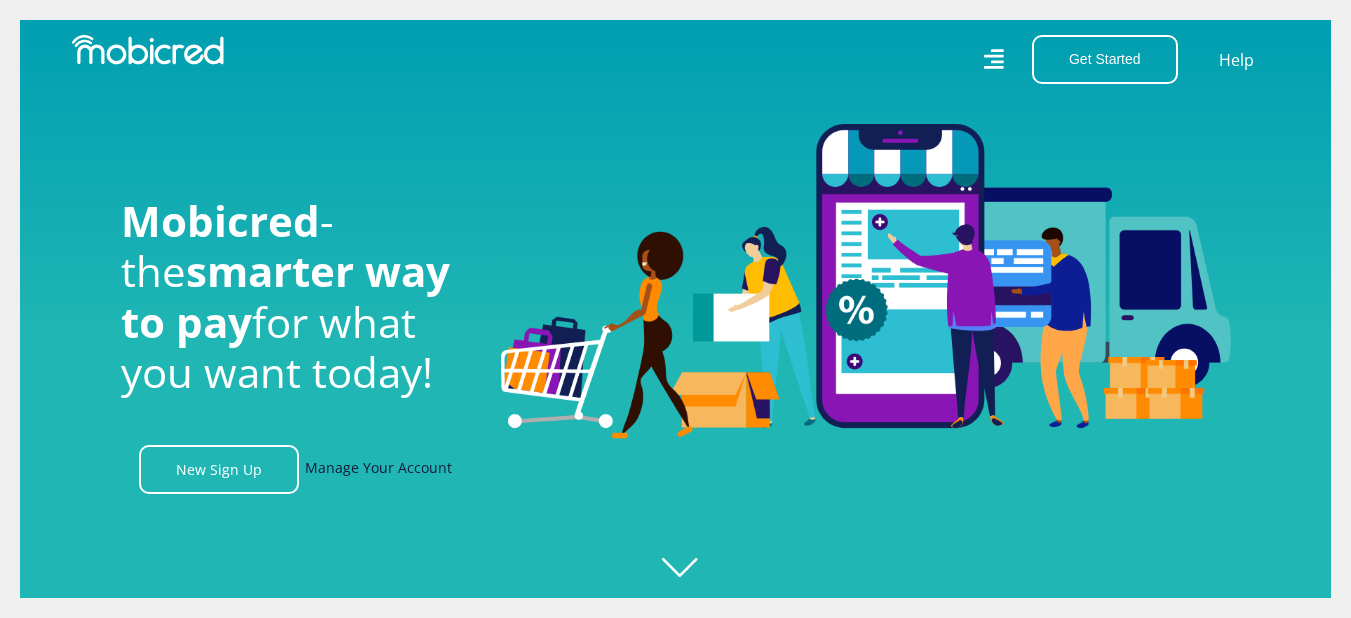 click on "Manage Your Account" at bounding box center (378, 469) 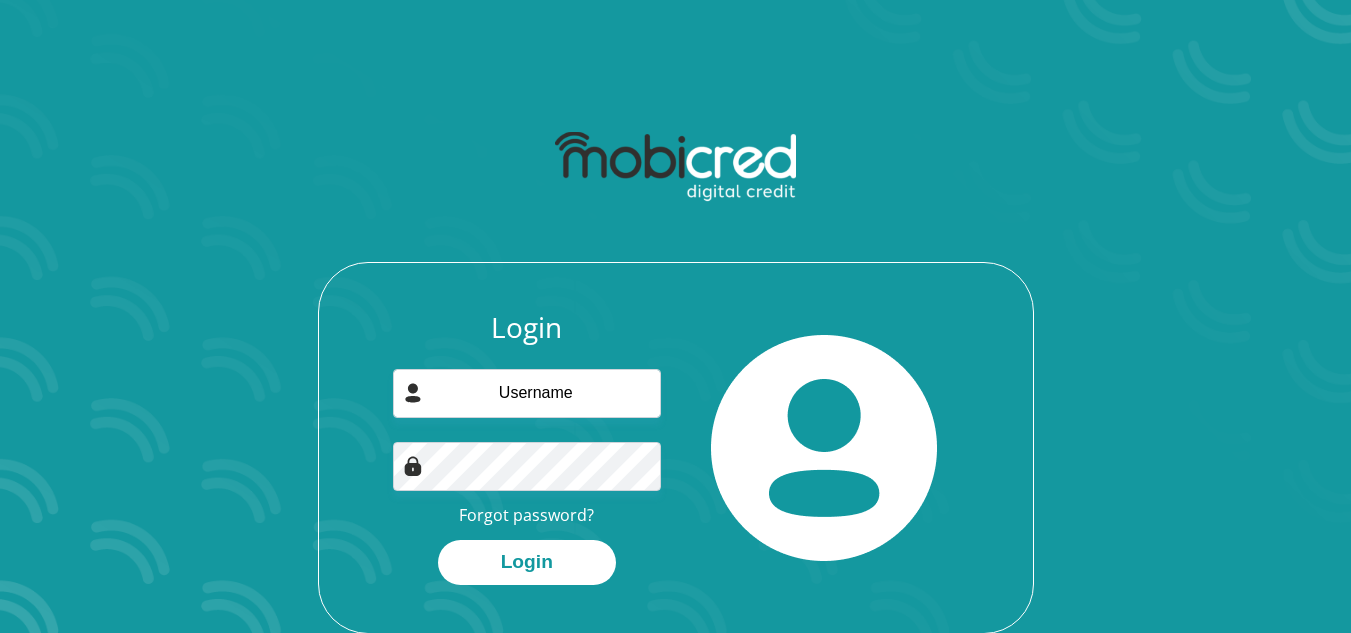 scroll, scrollTop: 0, scrollLeft: 0, axis: both 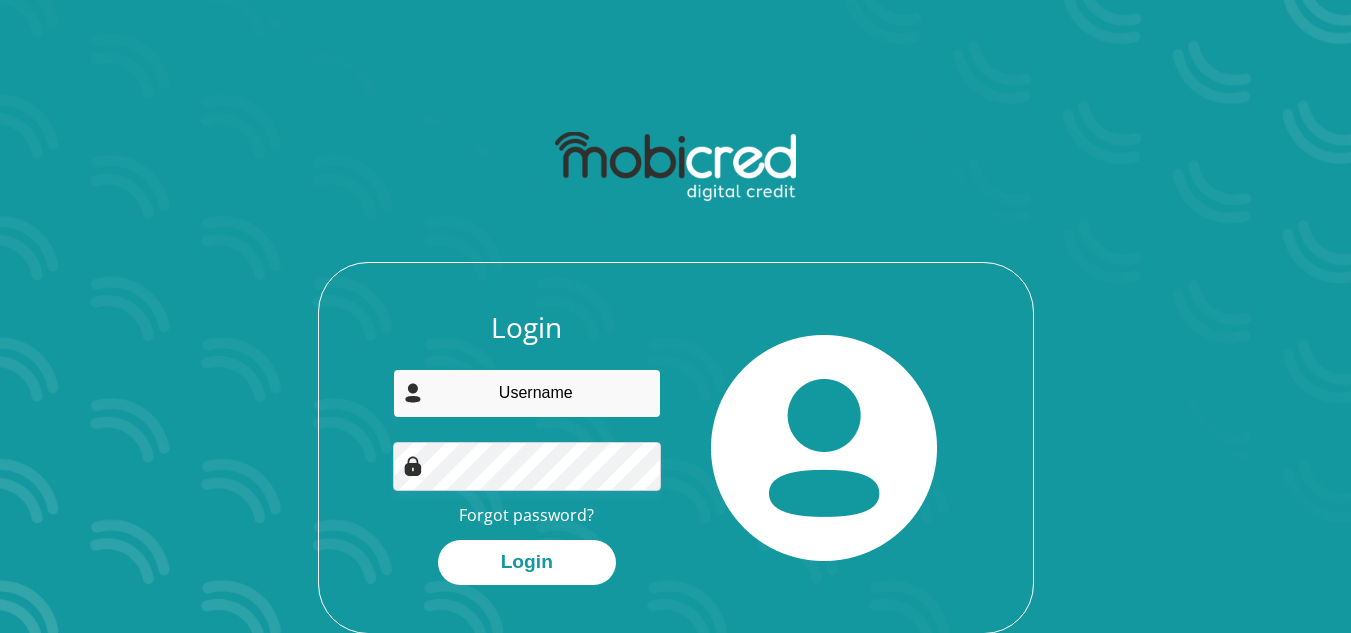 click at bounding box center [527, 393] 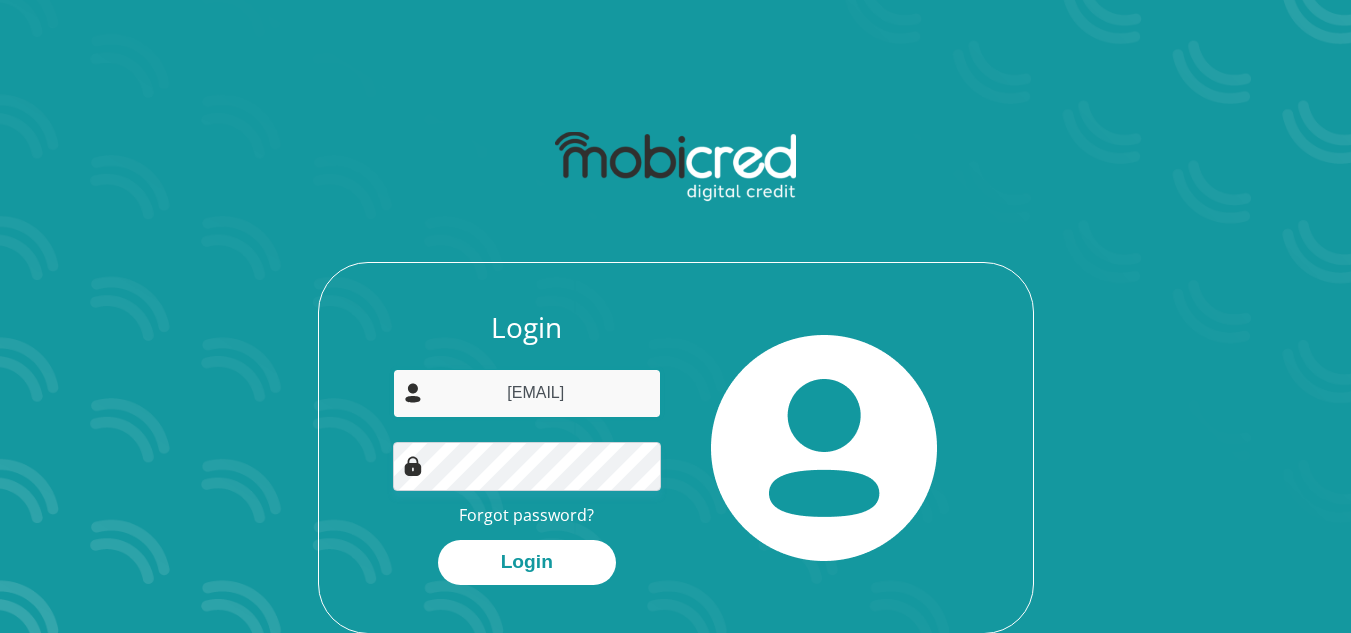 type on "[EMAIL]" 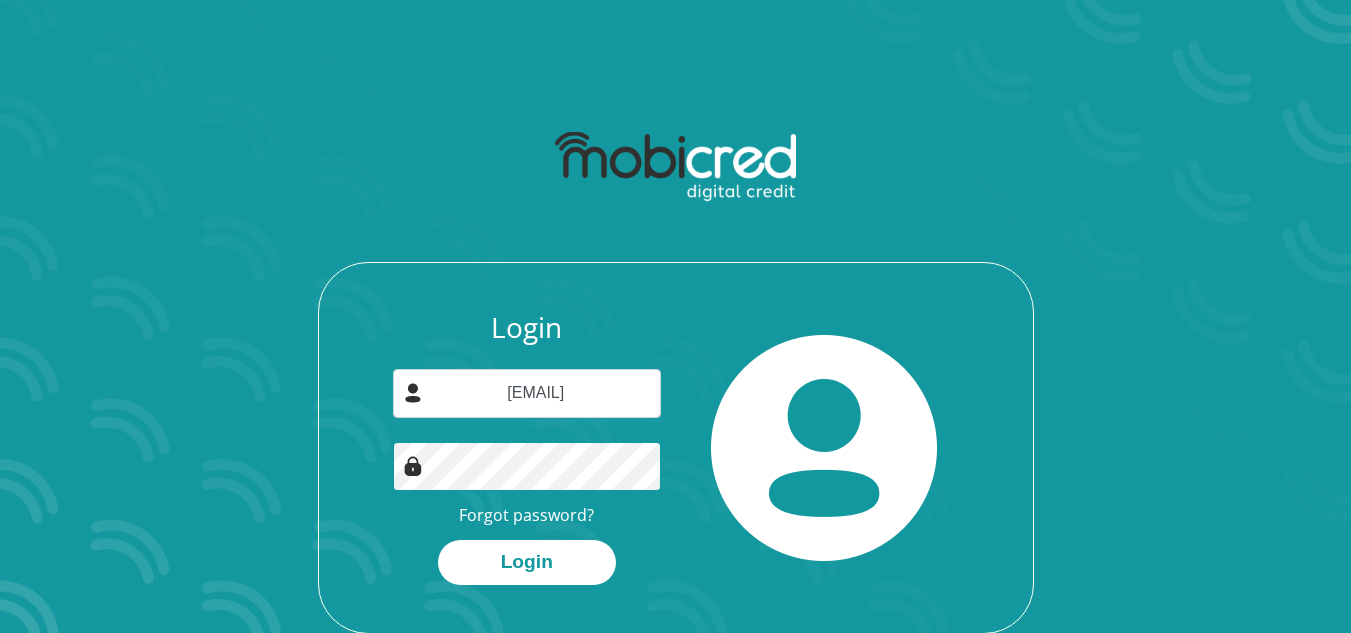 click on "Login" at bounding box center [527, 562] 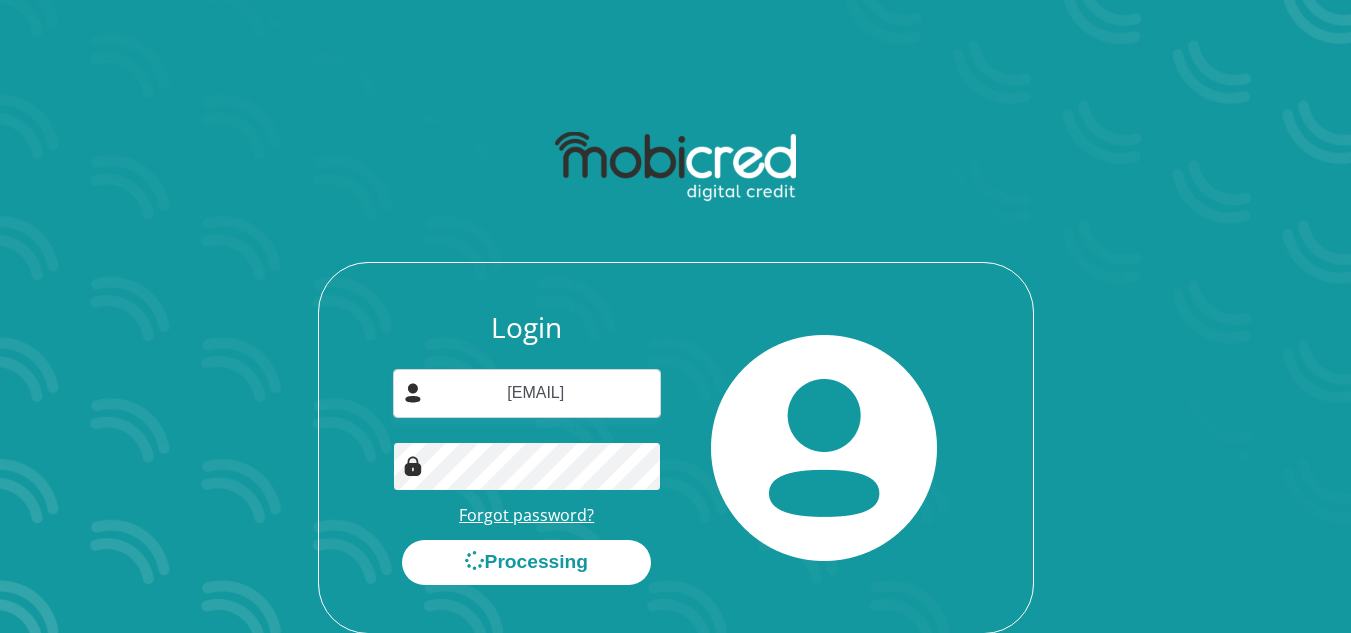 scroll, scrollTop: 0, scrollLeft: 0, axis: both 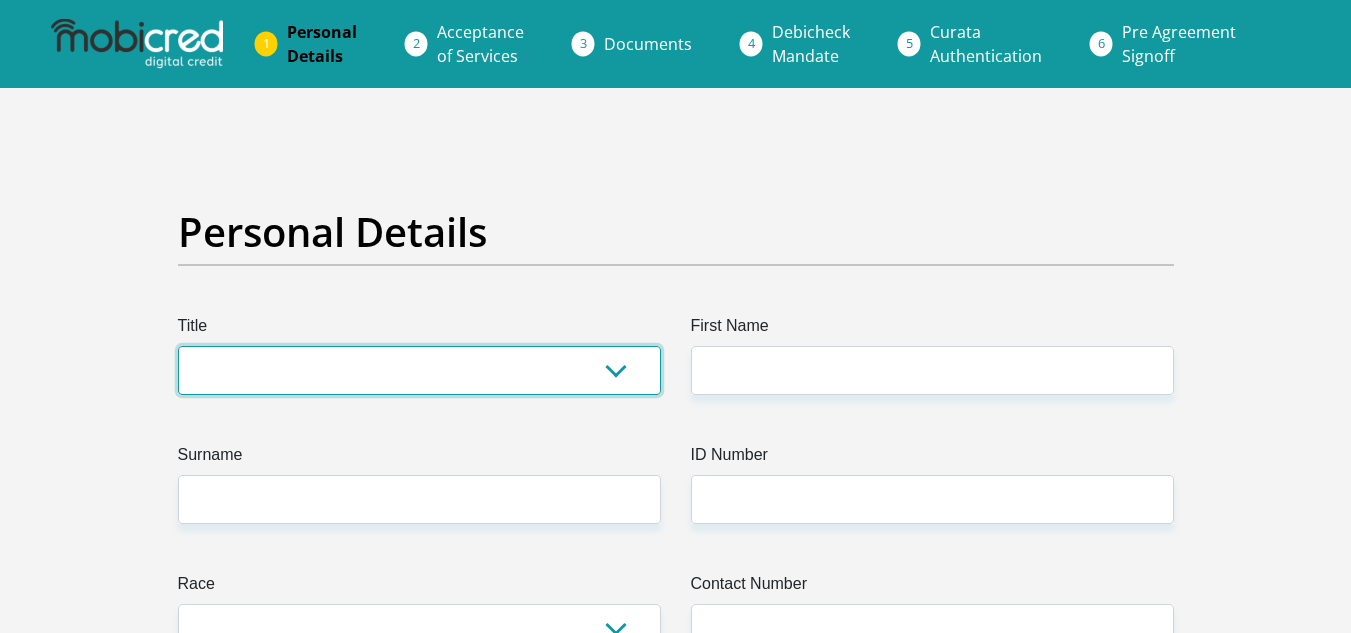 click on "Mr
Ms
Mrs
Dr
Other" at bounding box center (419, 370) 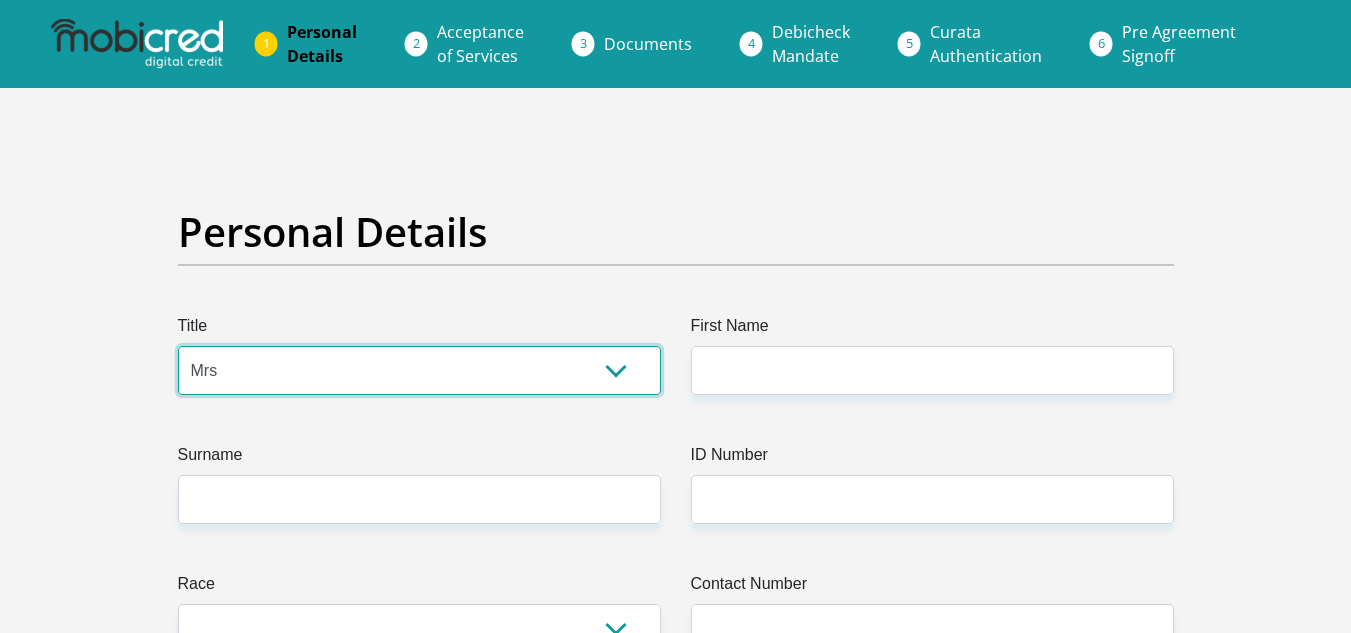 click on "Mr
Ms
Mrs
Dr
Other" at bounding box center [419, 370] 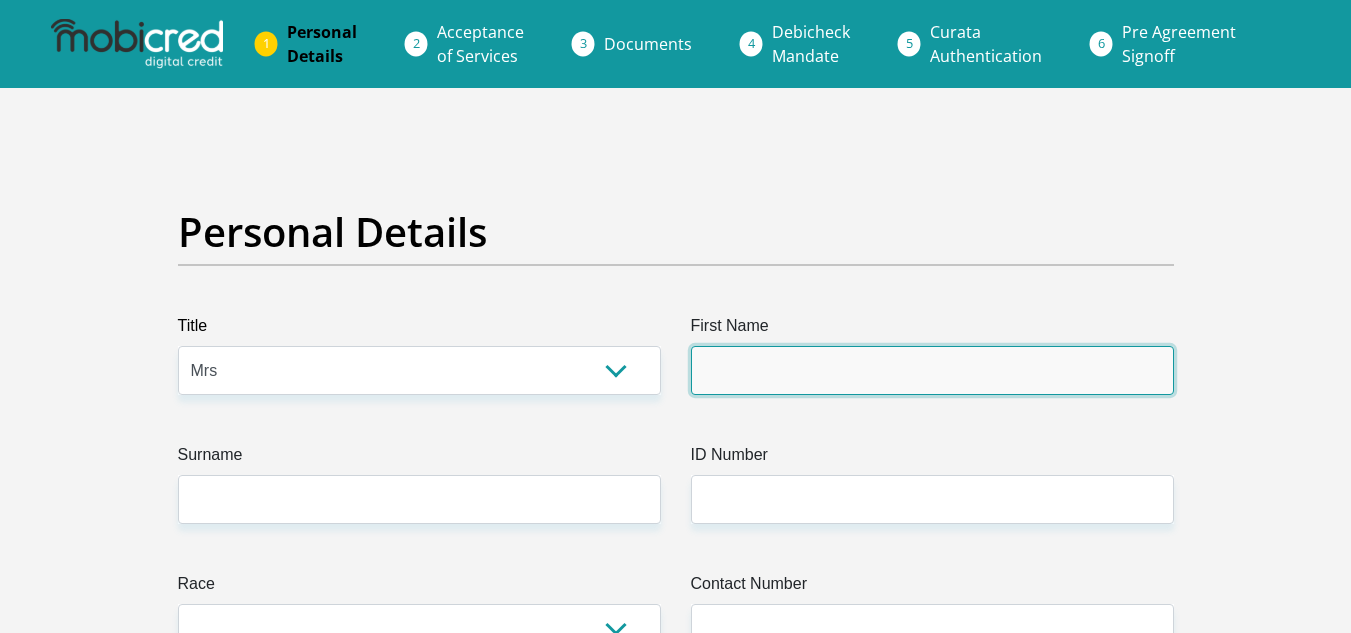 click on "First Name" at bounding box center (932, 370) 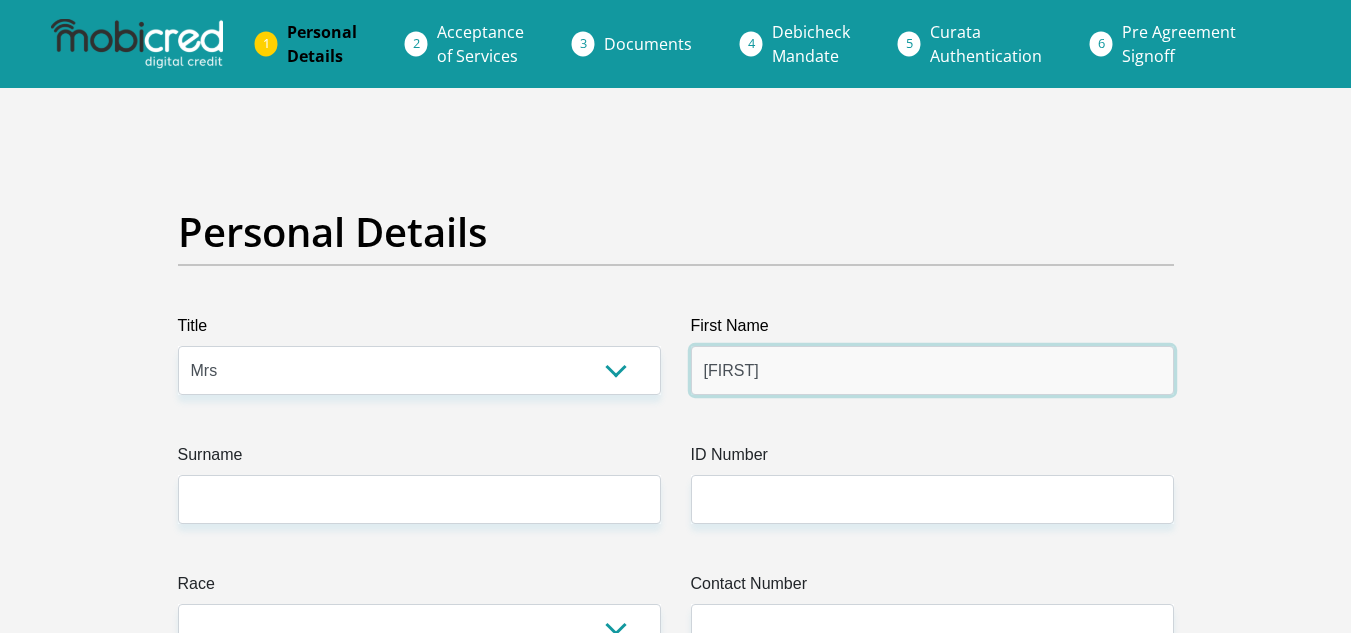 type on "Christel" 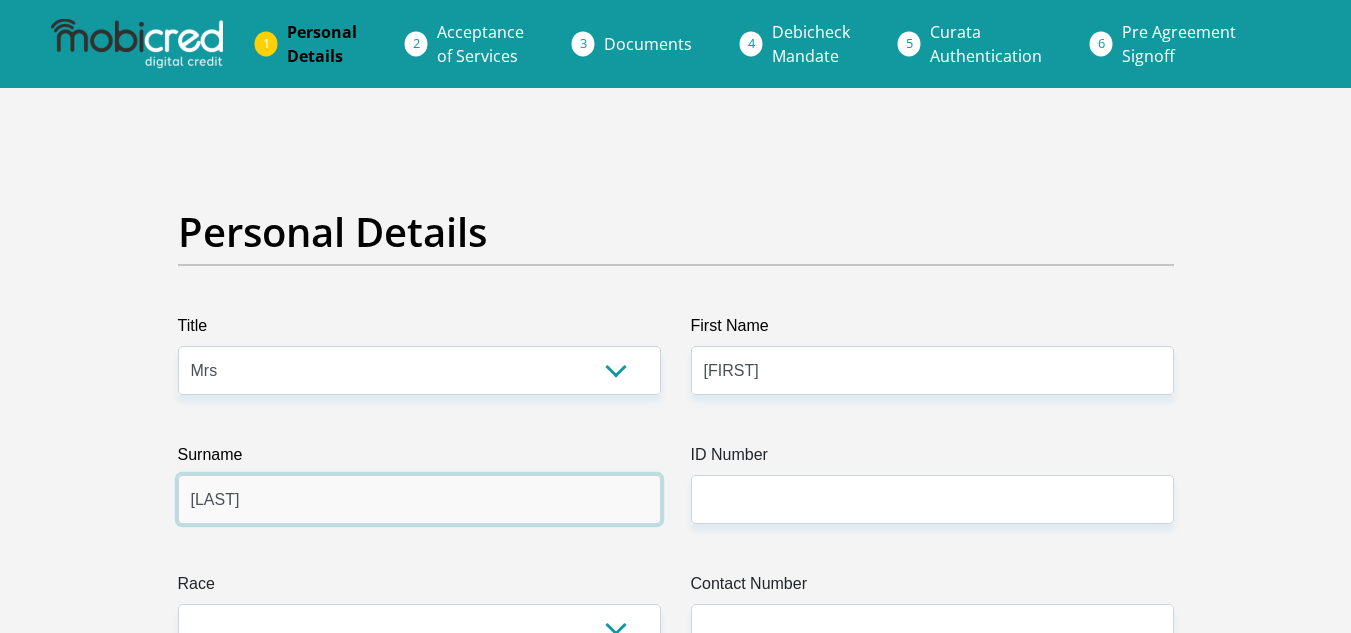 type on "Botes" 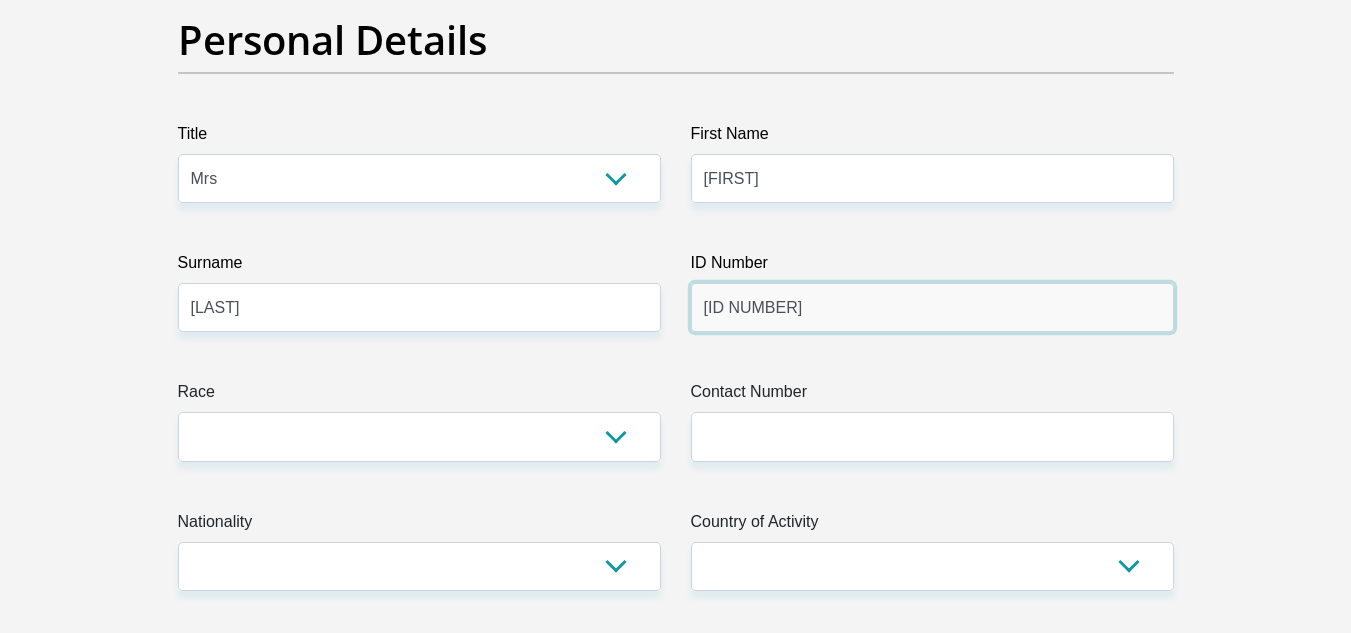 scroll, scrollTop: 200, scrollLeft: 0, axis: vertical 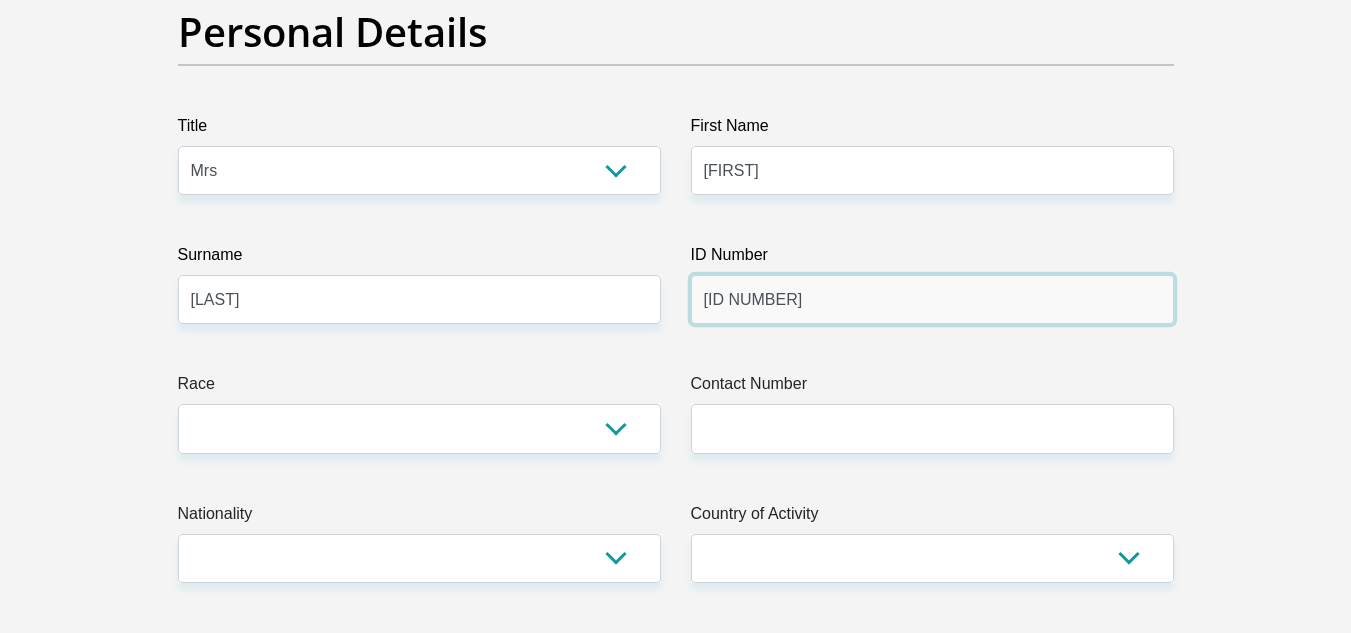 type on "8908220508085" 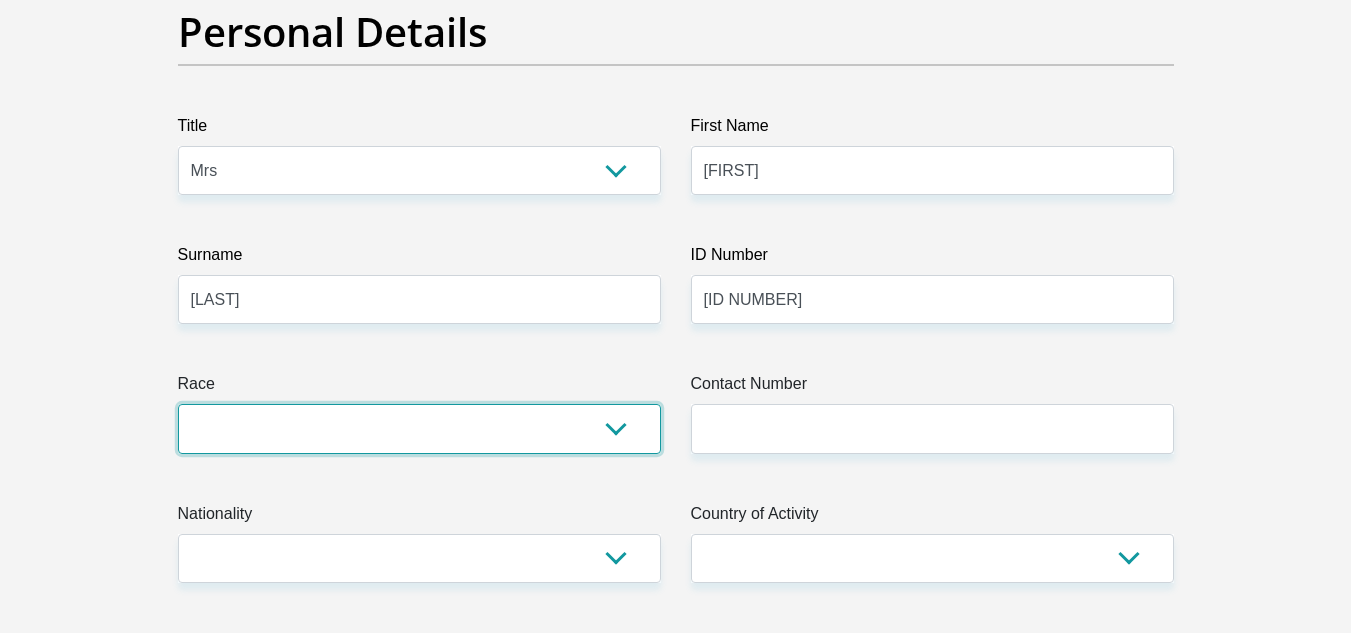 drag, startPoint x: 435, startPoint y: 424, endPoint x: 301, endPoint y: 447, distance: 135.95955 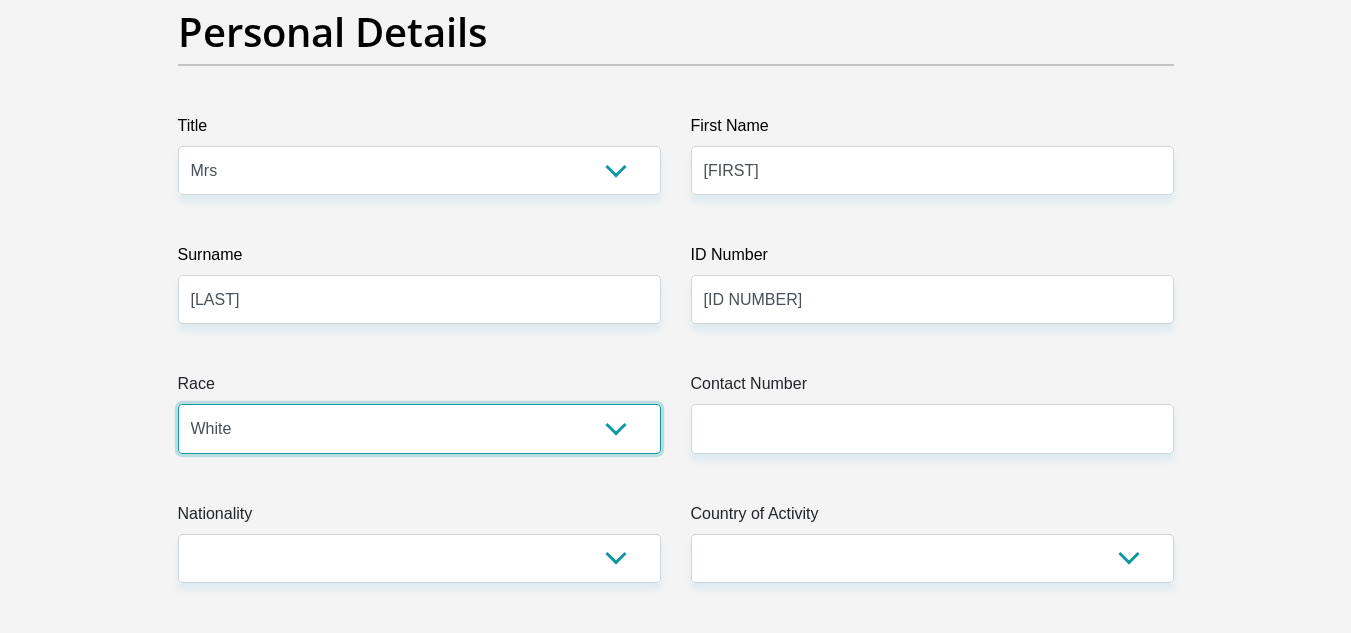 click on "Black
Coloured
Indian
White
Other" at bounding box center [419, 428] 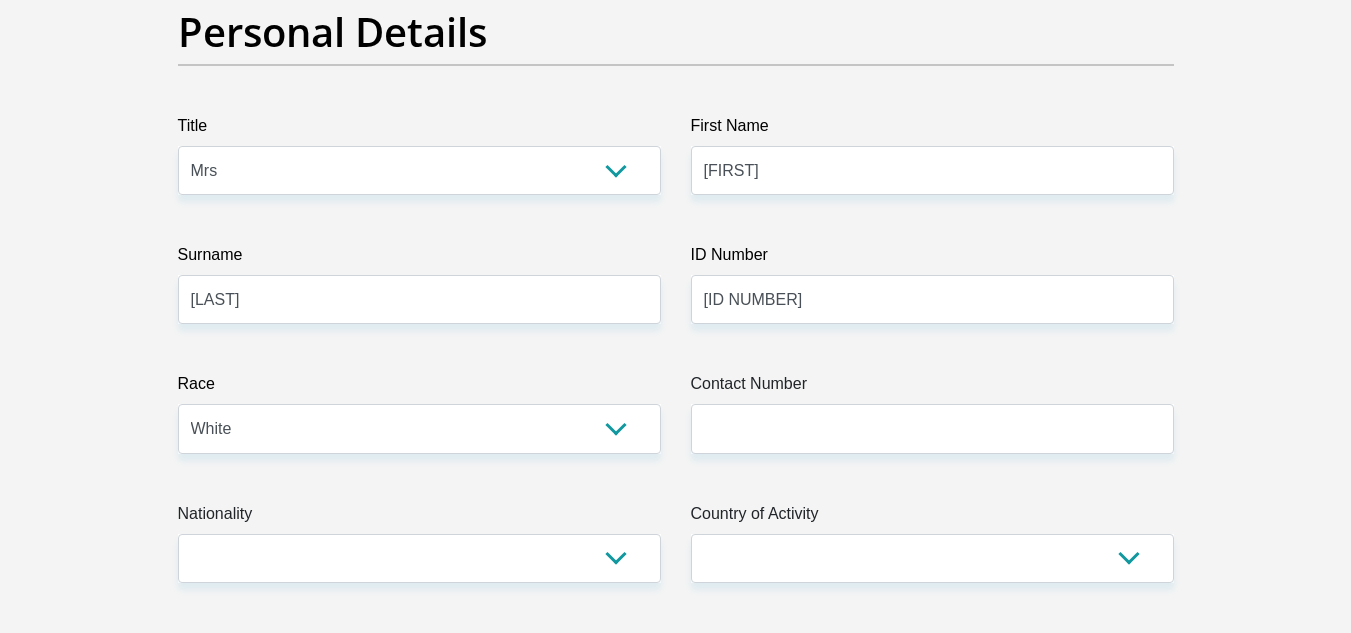 click on "Contact Number" at bounding box center (932, 388) 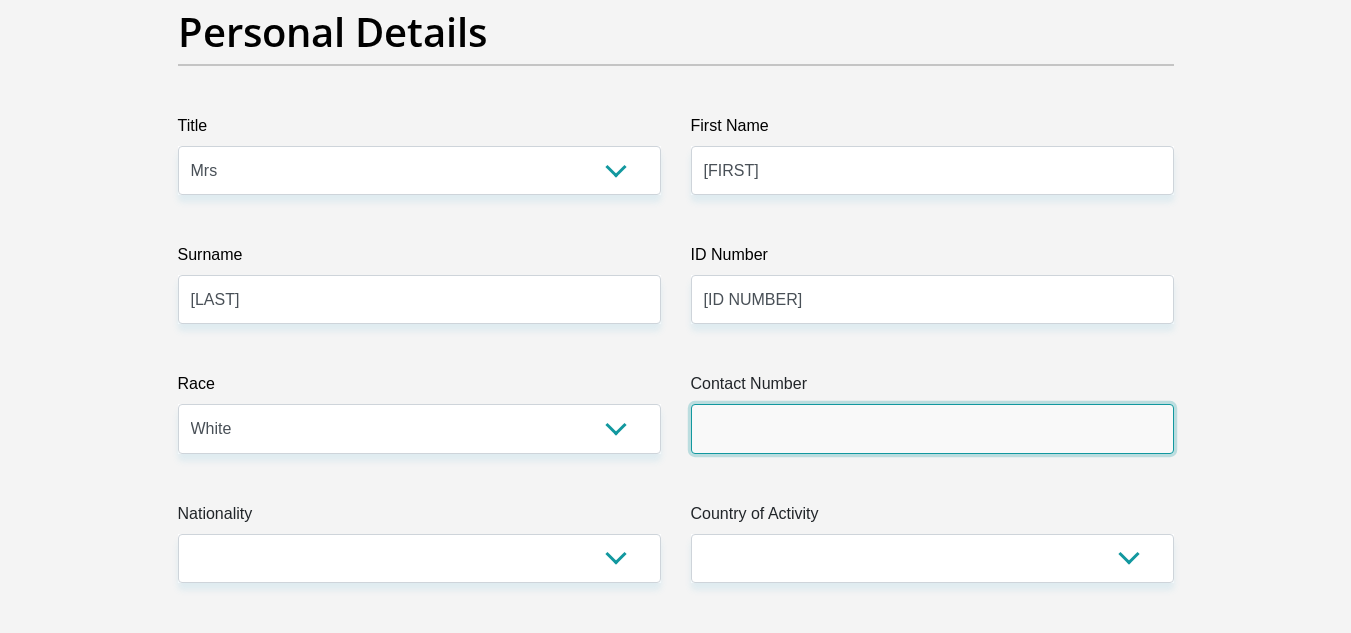 click on "Contact Number" at bounding box center (932, 428) 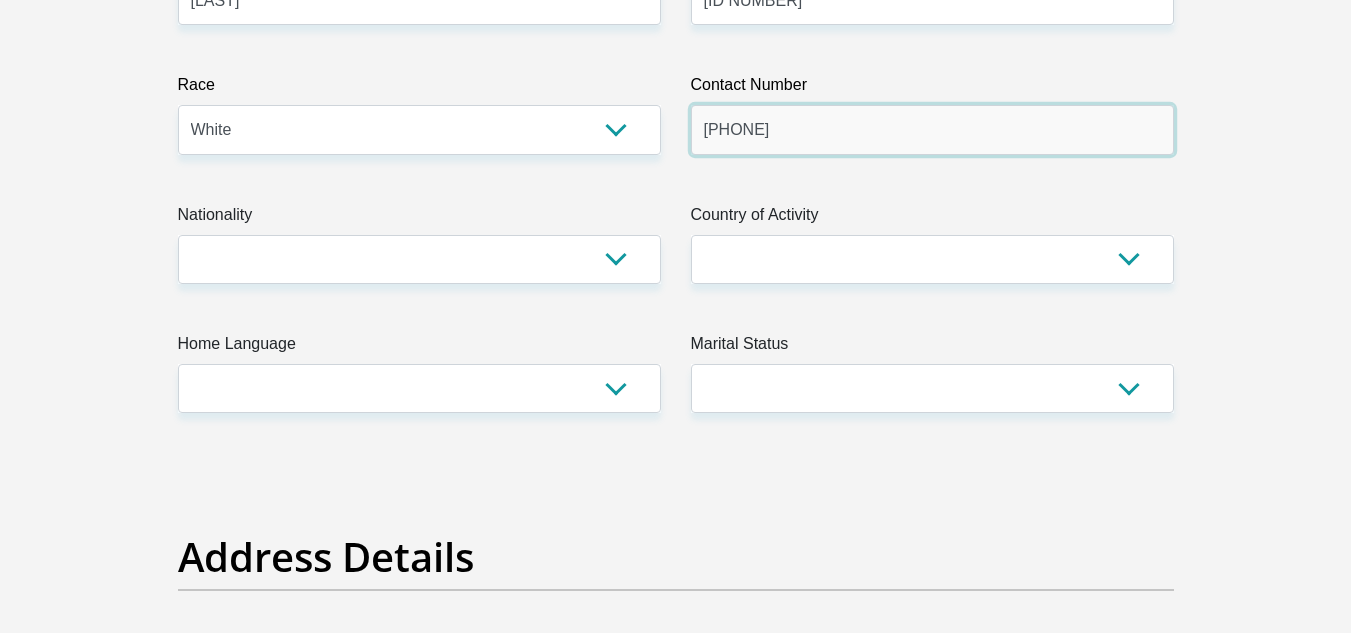 scroll, scrollTop: 500, scrollLeft: 0, axis: vertical 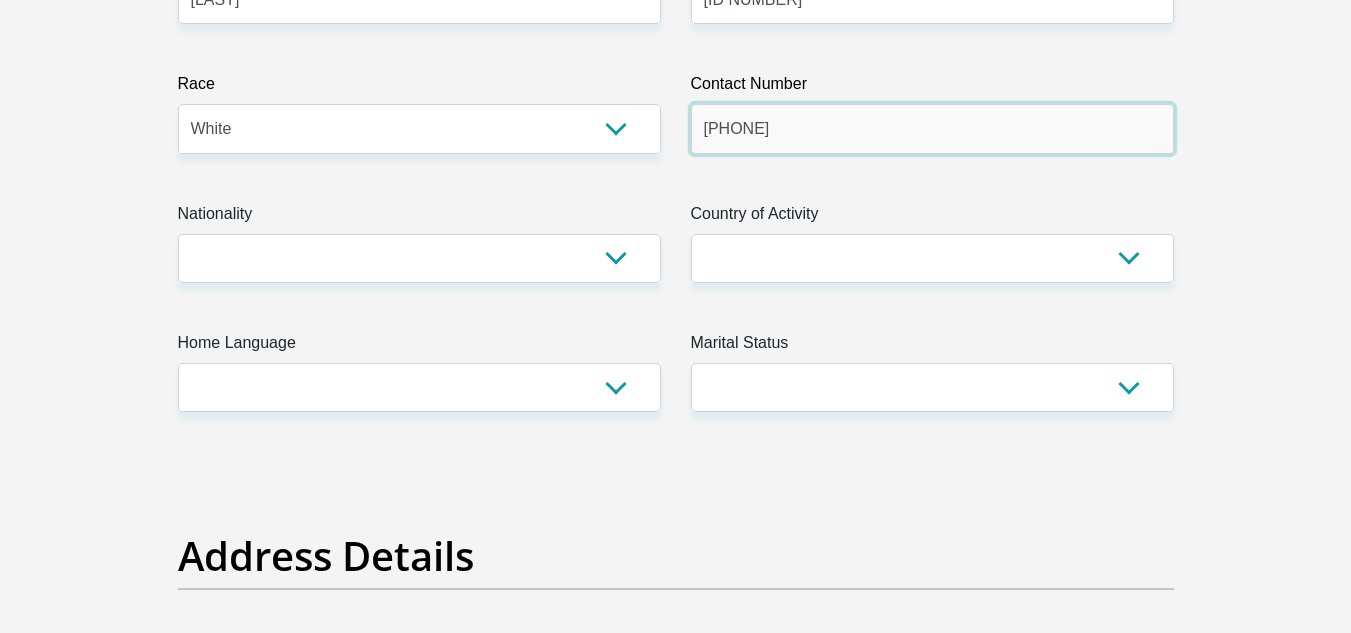 type on "0721749217" 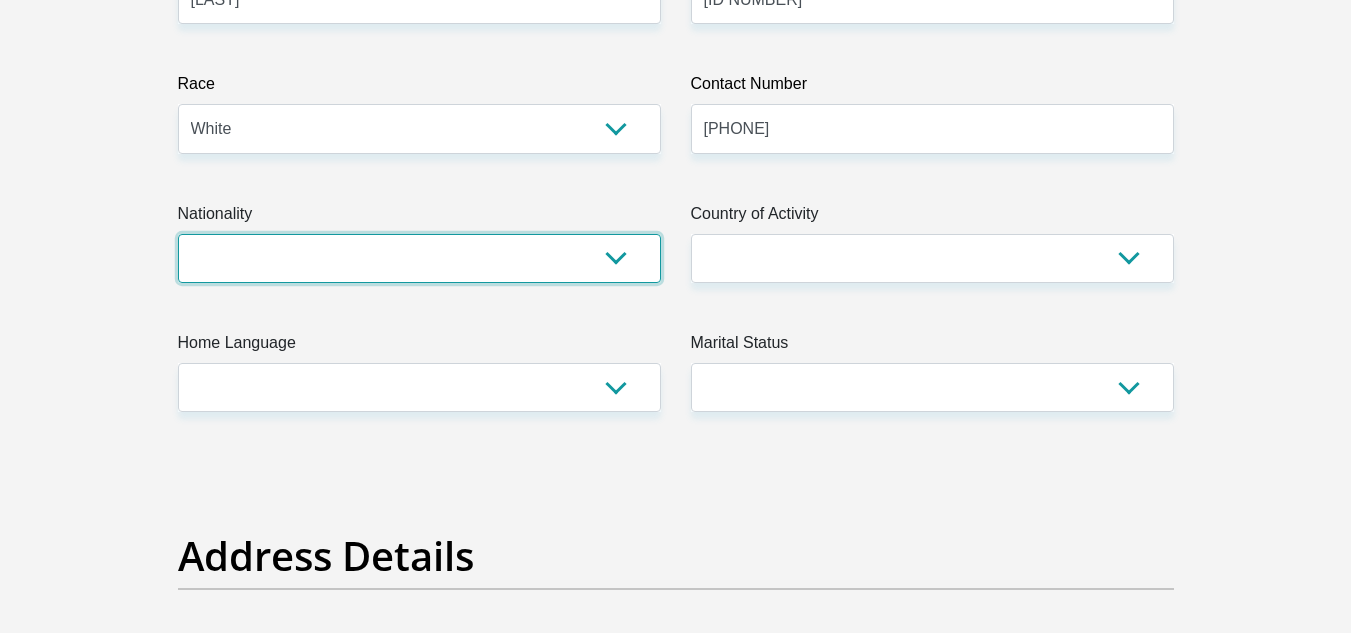 drag, startPoint x: 552, startPoint y: 254, endPoint x: 512, endPoint y: 275, distance: 45.17743 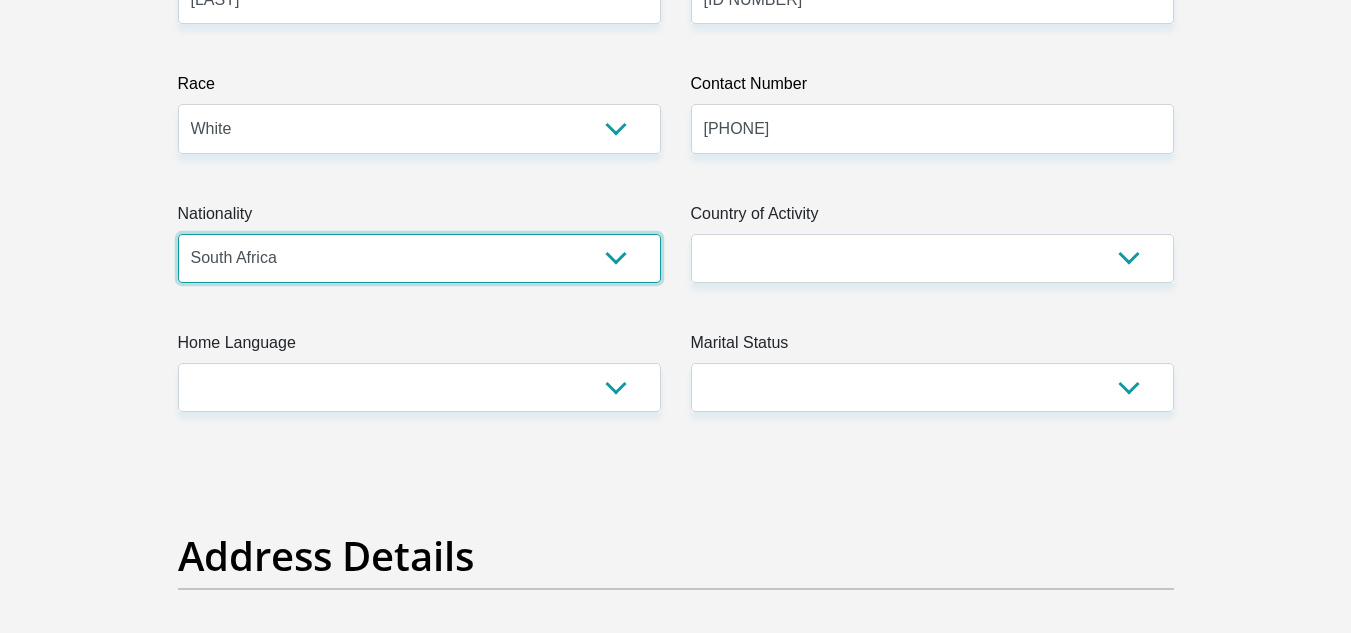 click on "South Africa
Afghanistan
Aland Islands
Albania
Algeria
America Samoa
American Virgin Islands
Andorra
Angola
Anguilla
Antarctica
Antigua and Barbuda
Argentina
Armenia
Aruba
Ascension Island
Australia
Austria
Azerbaijan
Bahamas
Bahrain
Bangladesh
Barbados
Chad" at bounding box center [419, 258] 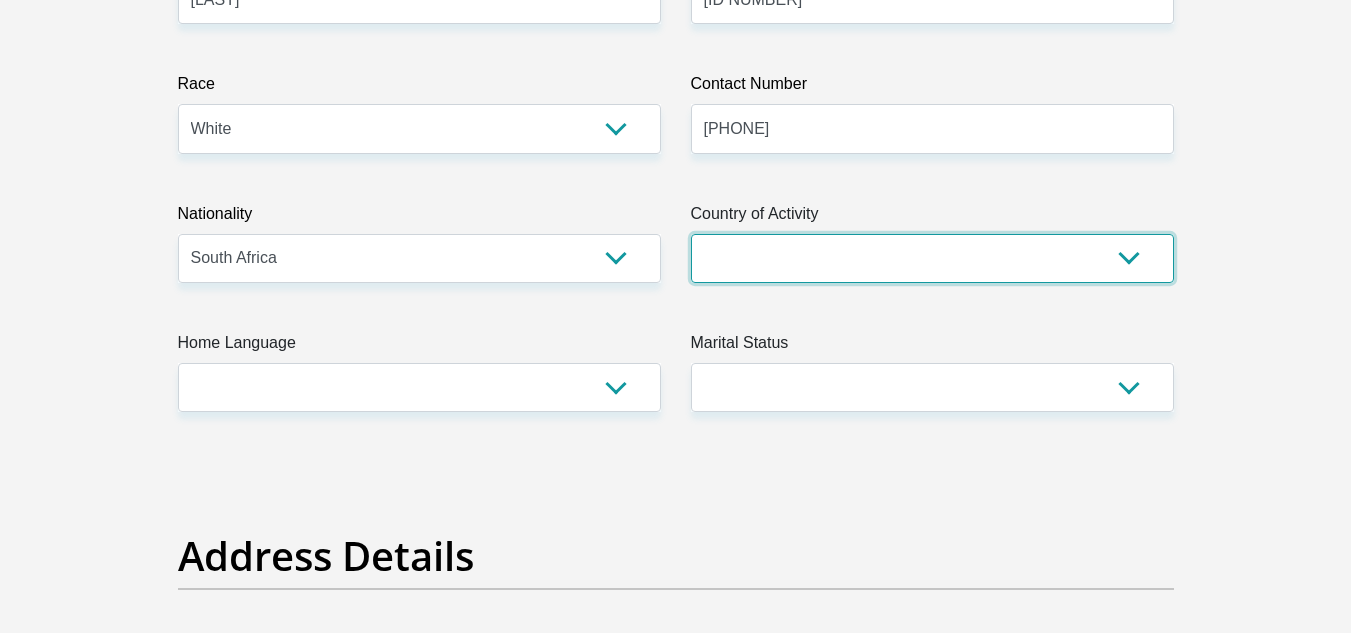 drag, startPoint x: 1003, startPoint y: 269, endPoint x: 975, endPoint y: 276, distance: 28.86174 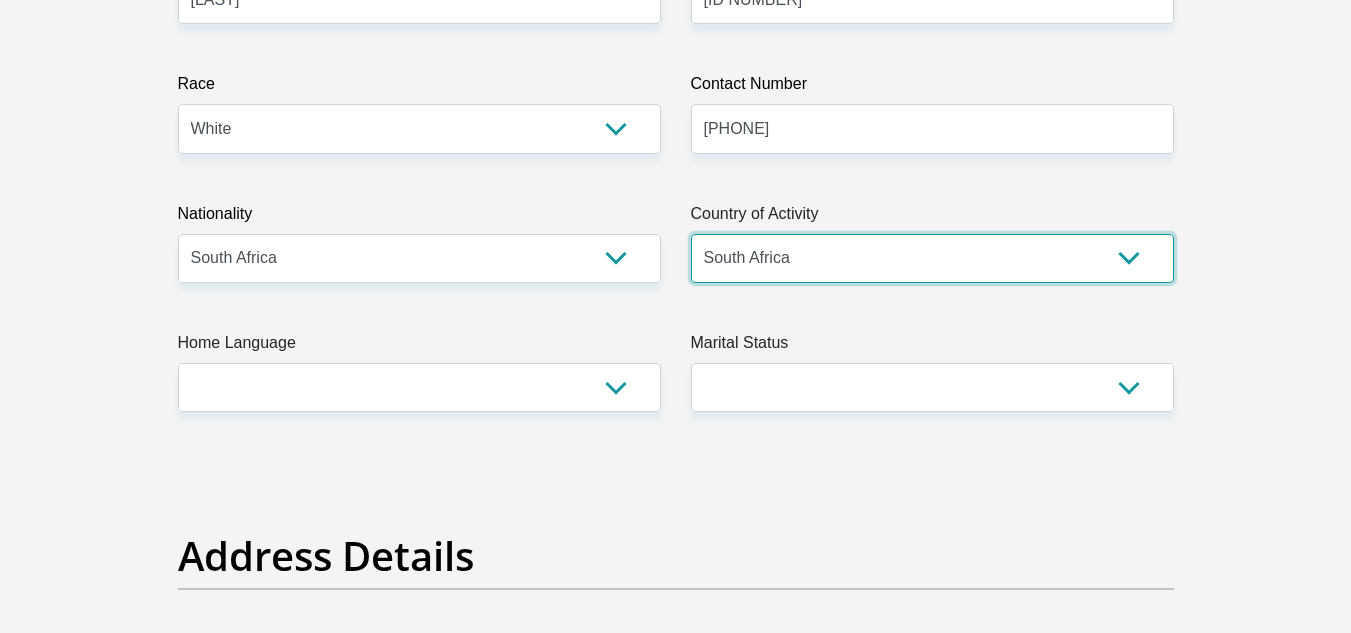 click on "South Africa
Afghanistan
Aland Islands
Albania
Algeria
America Samoa
American Virgin Islands
Andorra
Angola
Anguilla
Antarctica
Antigua and Barbuda
Argentina
Armenia
Aruba
Ascension Island
Australia
Austria
Azerbaijan
Chad" at bounding box center [932, 258] 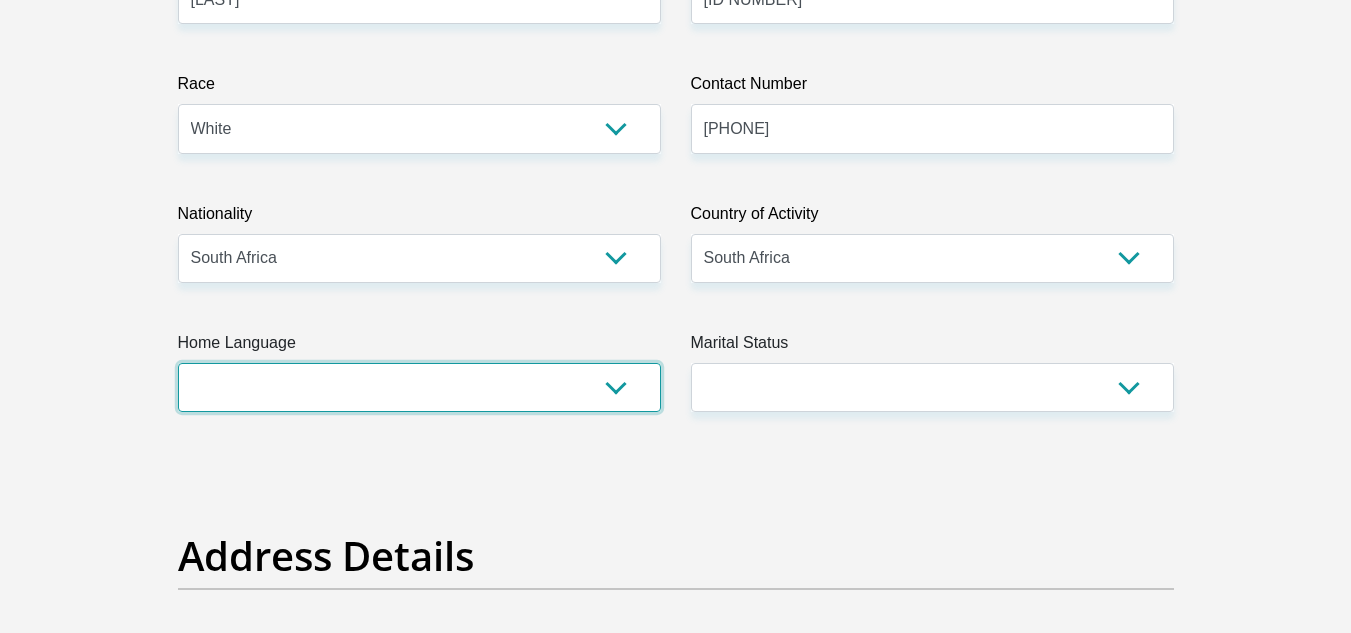 drag, startPoint x: 512, startPoint y: 392, endPoint x: 464, endPoint y: 364, distance: 55.569775 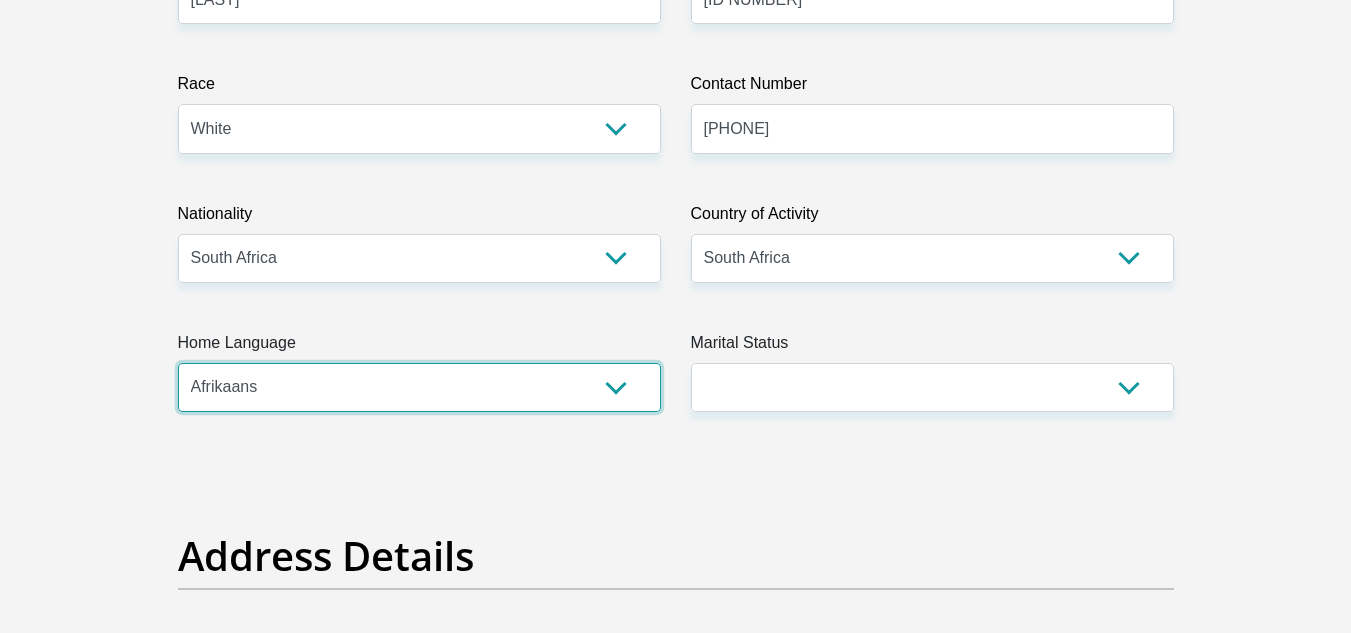 click on "Afrikaans
English
Sepedi
South Ndebele
Southern Sotho
Swati
Tsonga
Tswana
Venda
Xhosa
Zulu
Other" at bounding box center [419, 387] 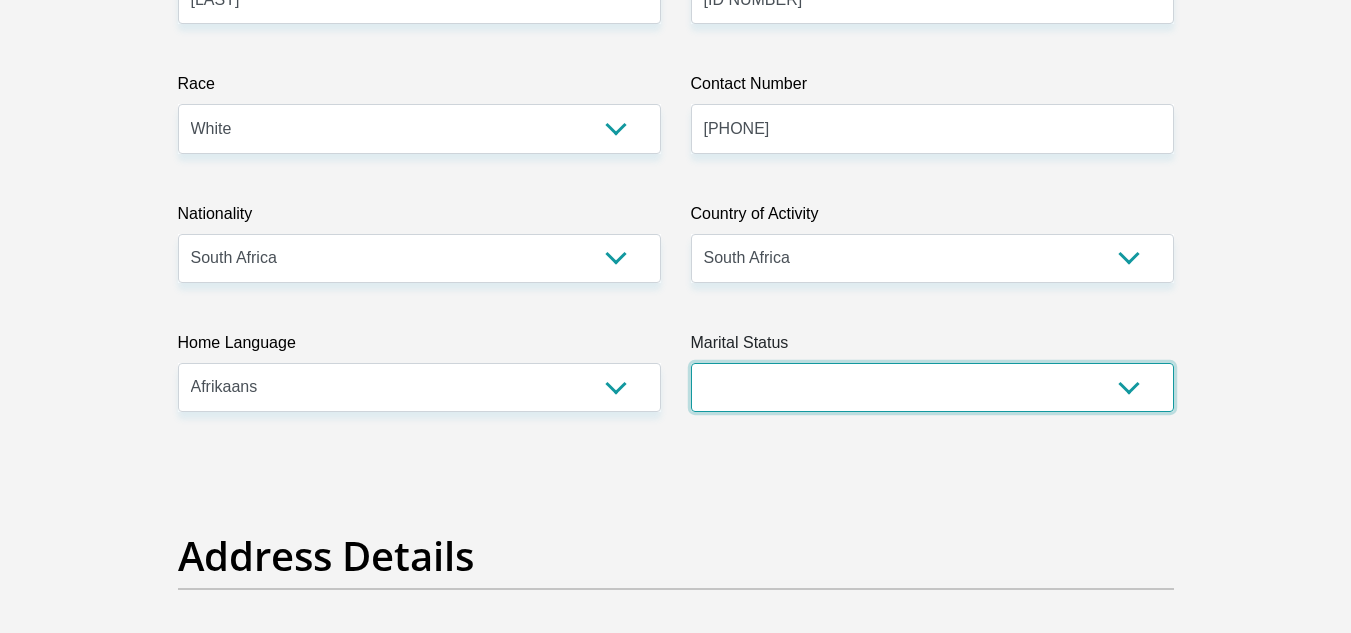 click on "Married ANC
Single
Divorced
Widowed
Married COP or Customary Law" at bounding box center [932, 387] 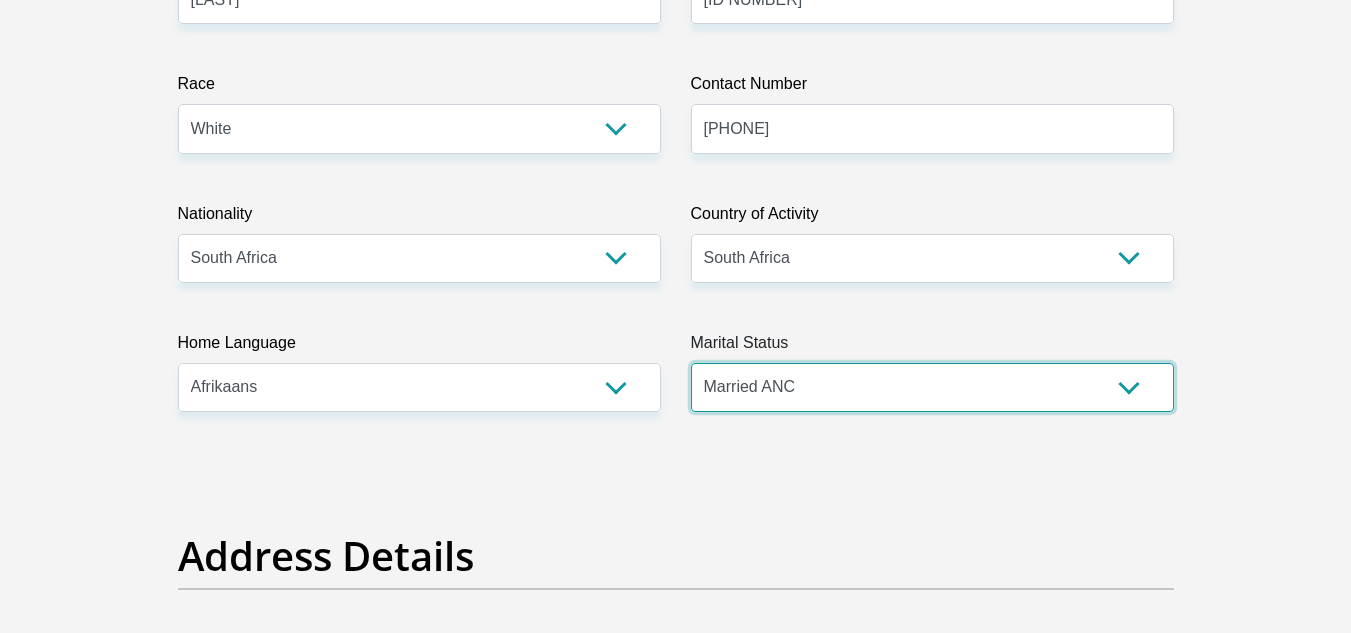 click on "Married ANC
Single
Divorced
Widowed
Married COP or Customary Law" at bounding box center (932, 387) 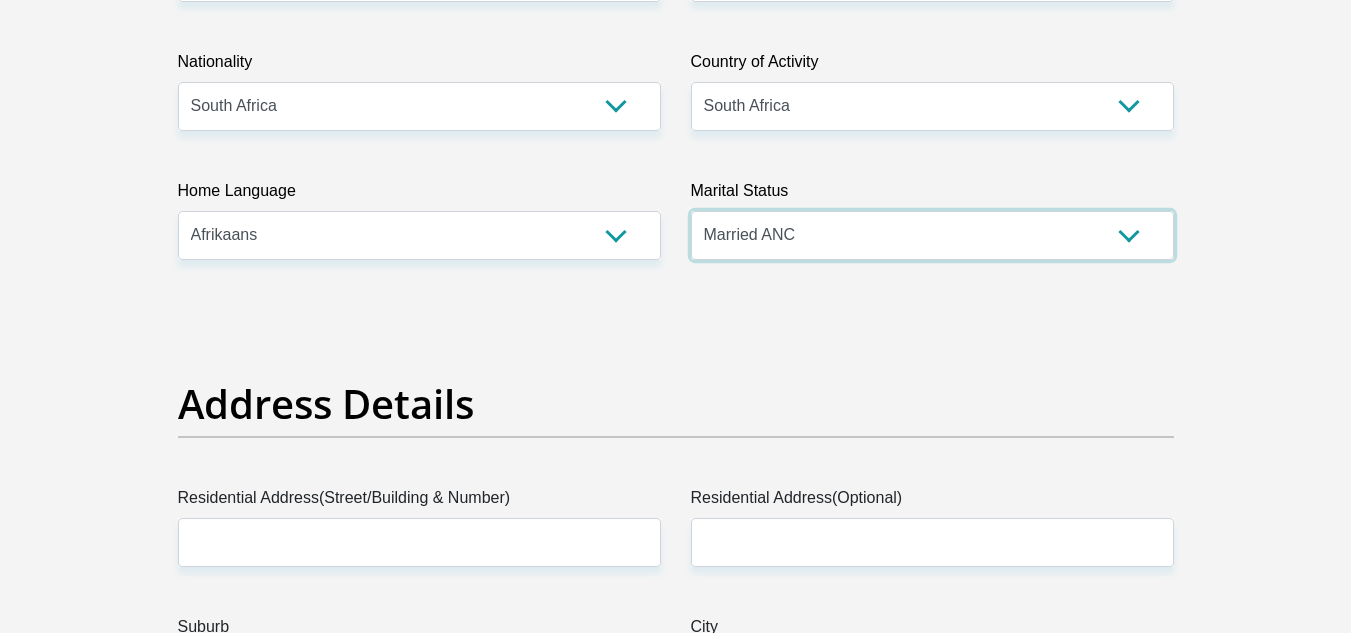 scroll, scrollTop: 900, scrollLeft: 0, axis: vertical 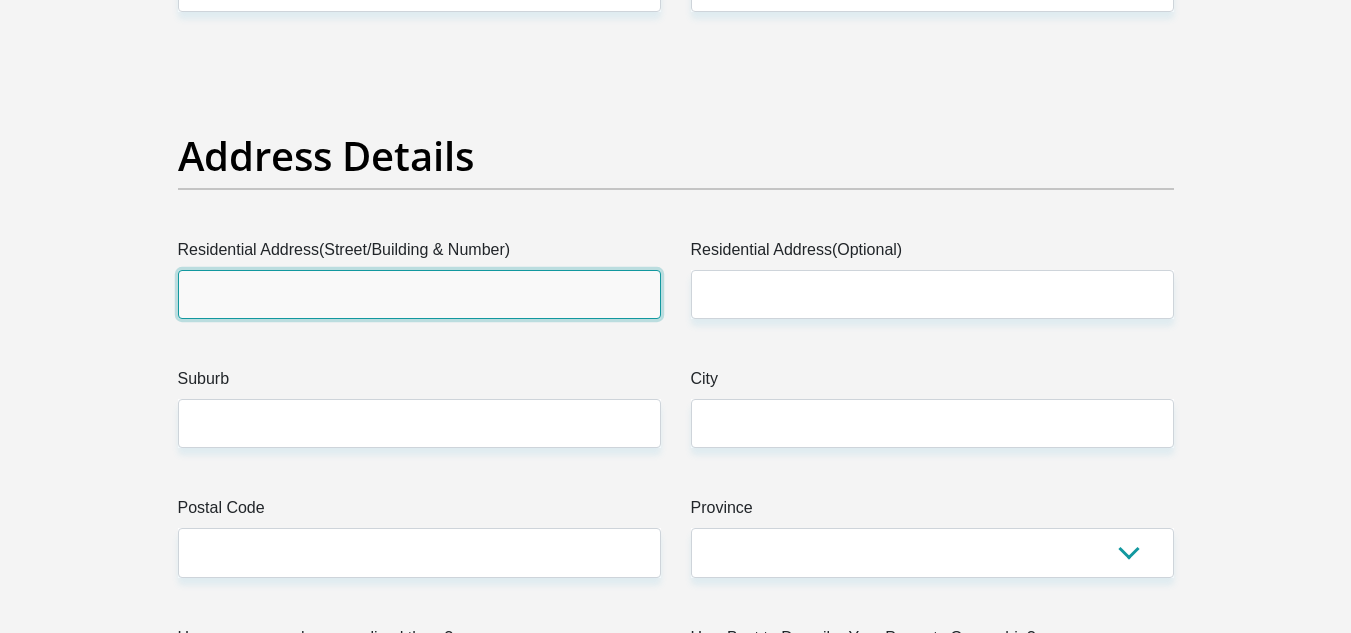 click on "Residential Address(Street/Building & Number)" at bounding box center [419, 294] 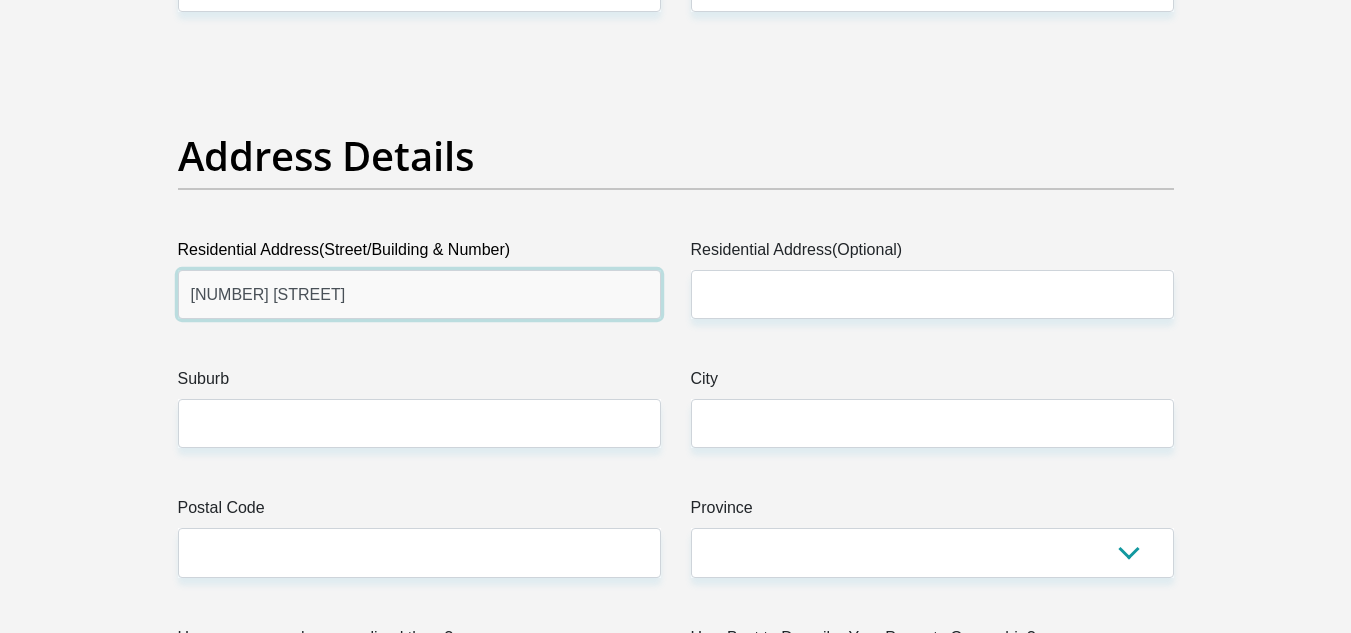 type on "13 Taaibos street" 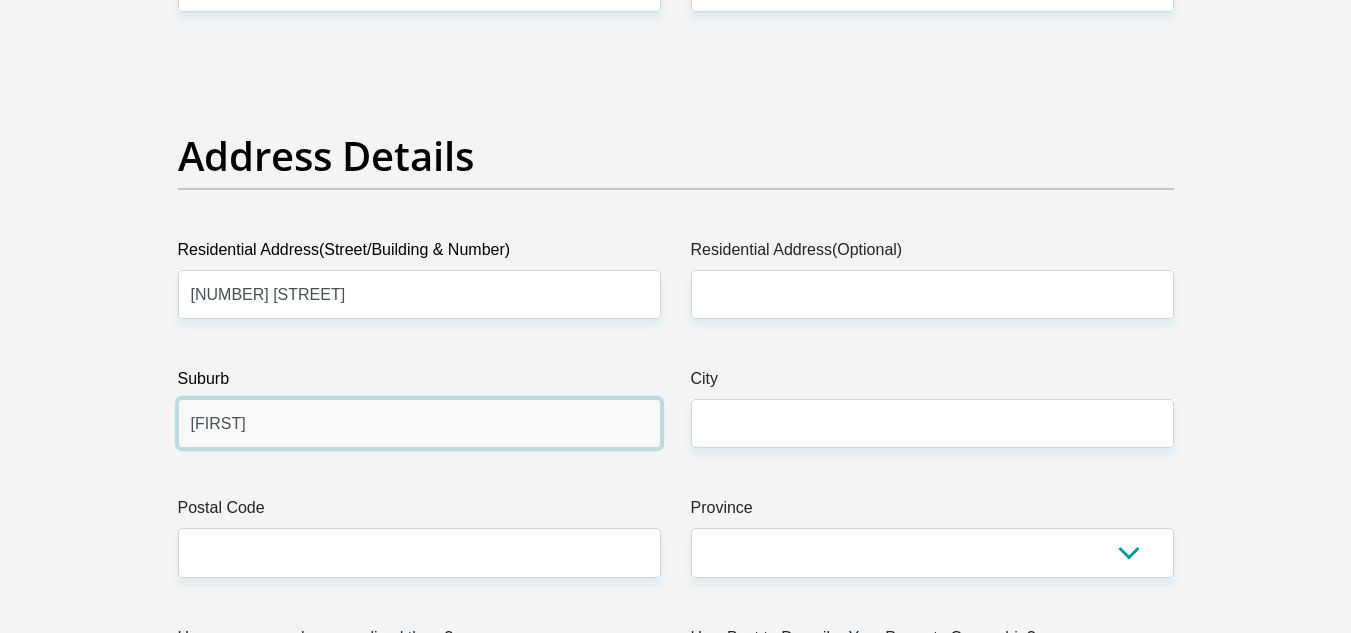 type on "Kathu" 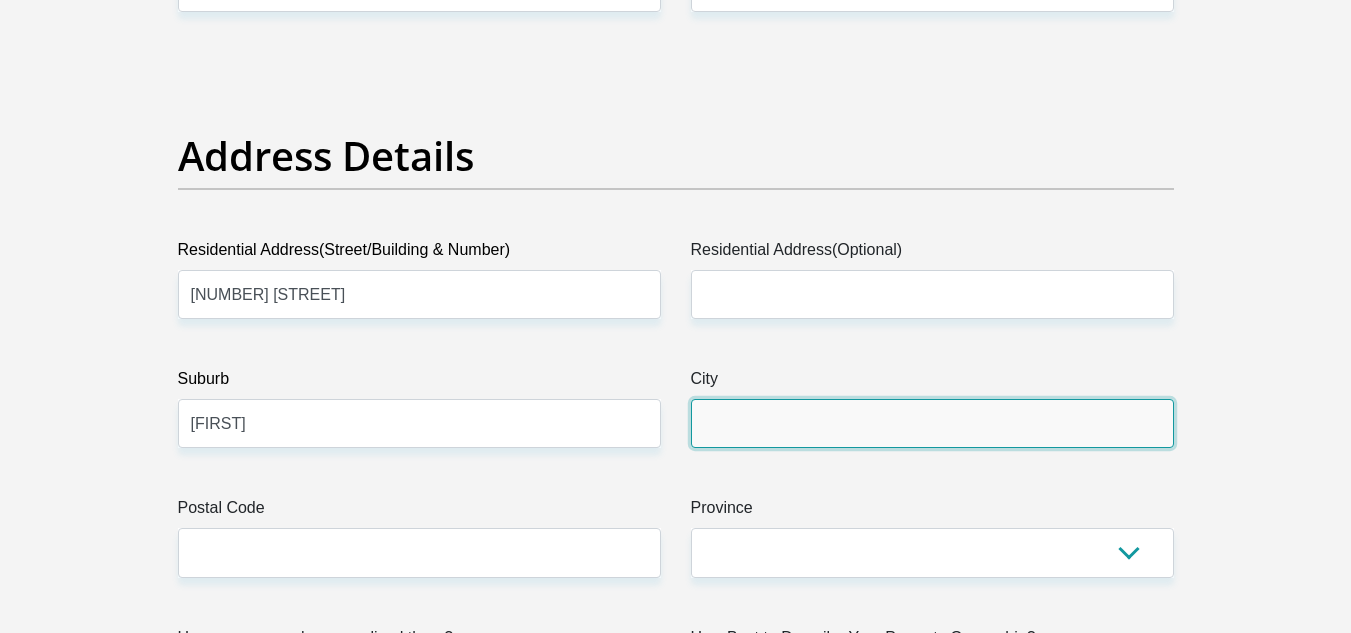 type on "k" 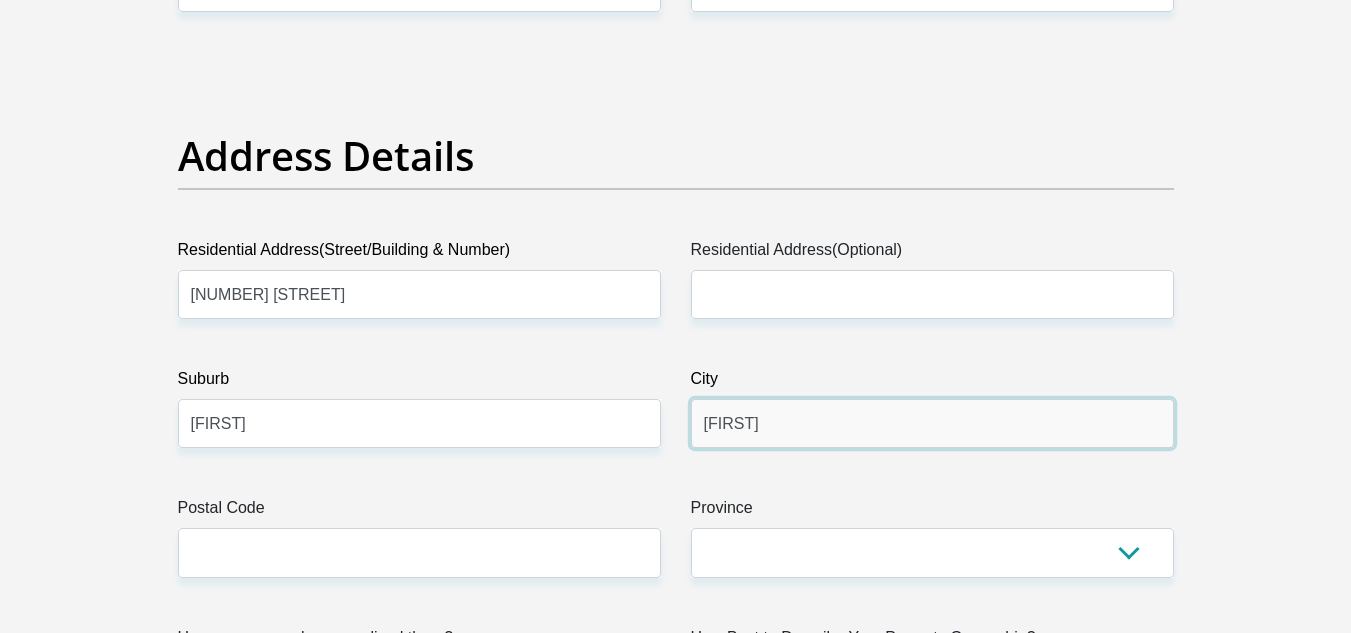 type on "Kathu" 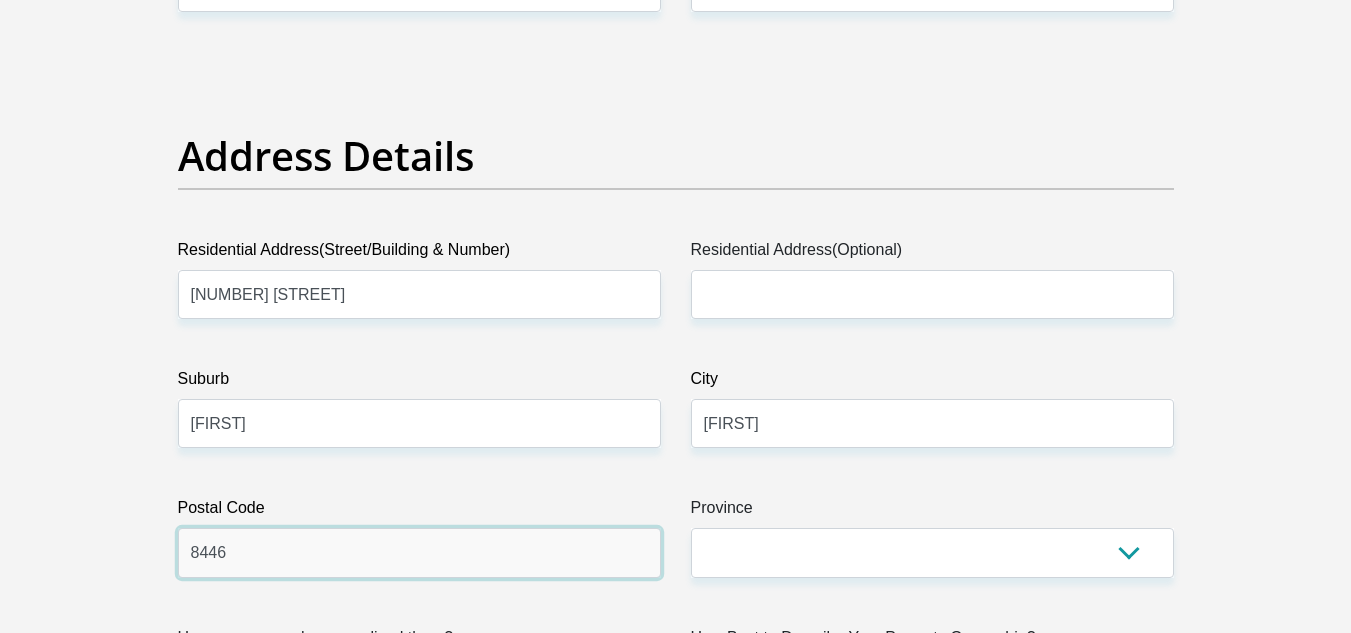 type on "8446" 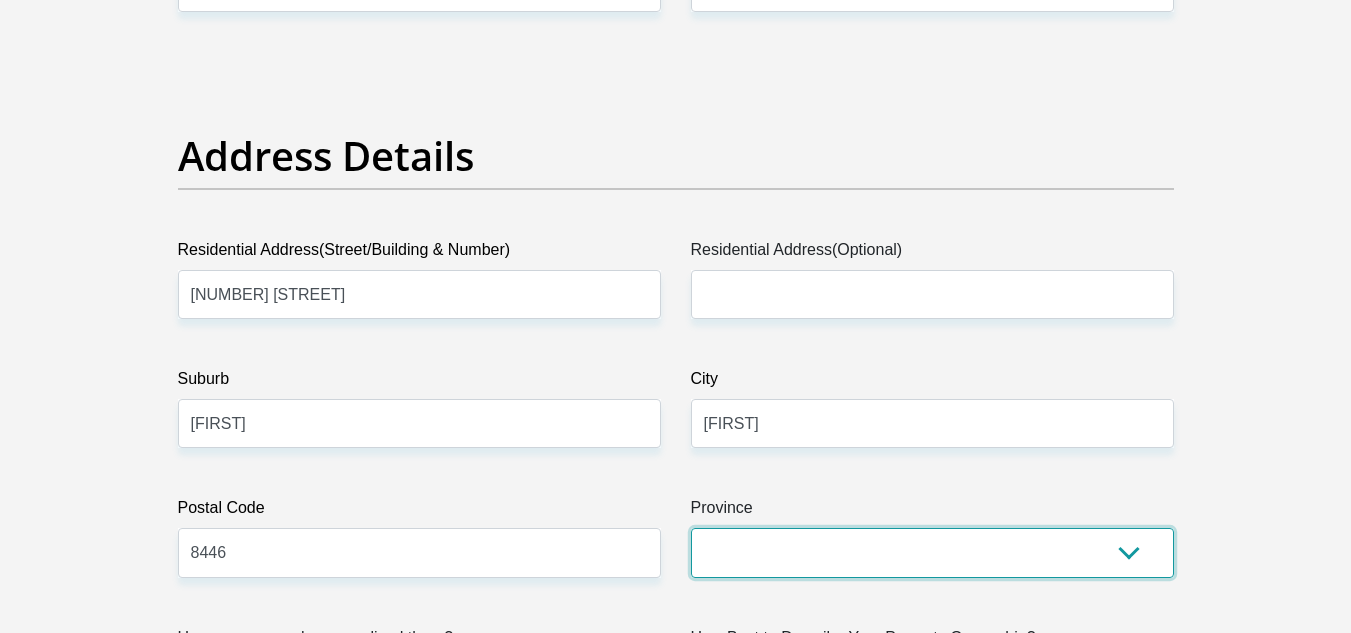 select on "Northern Cape" 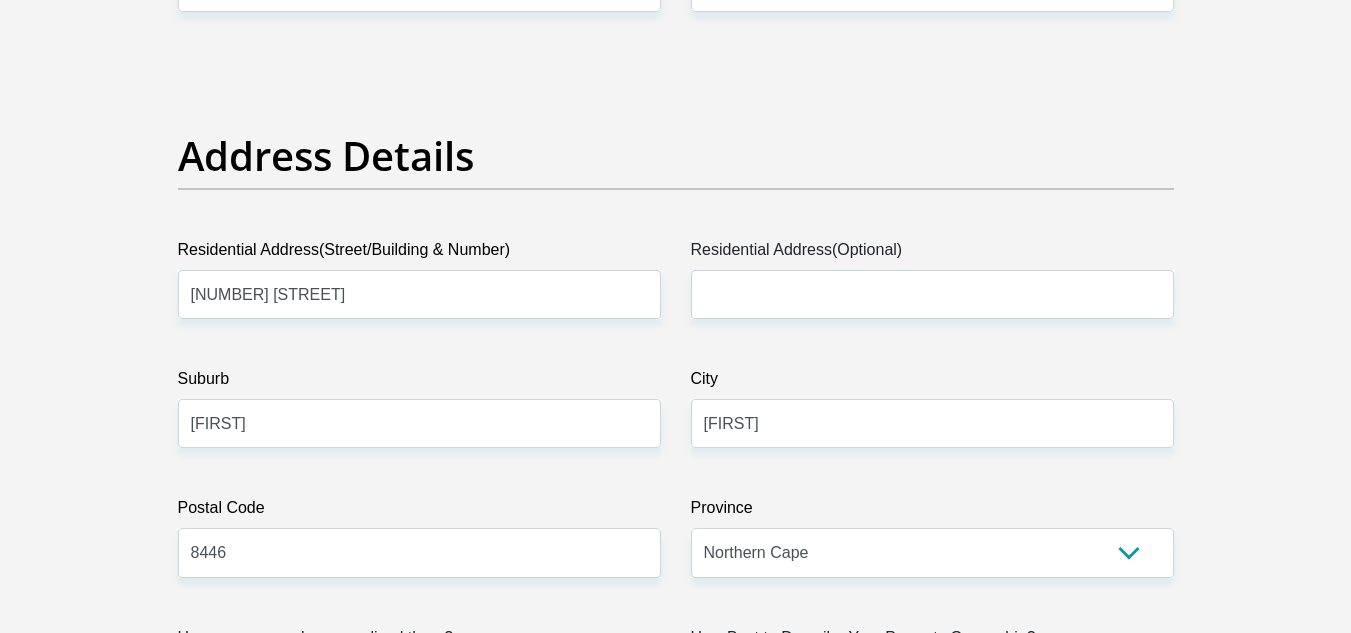 scroll, scrollTop: 1266, scrollLeft: 0, axis: vertical 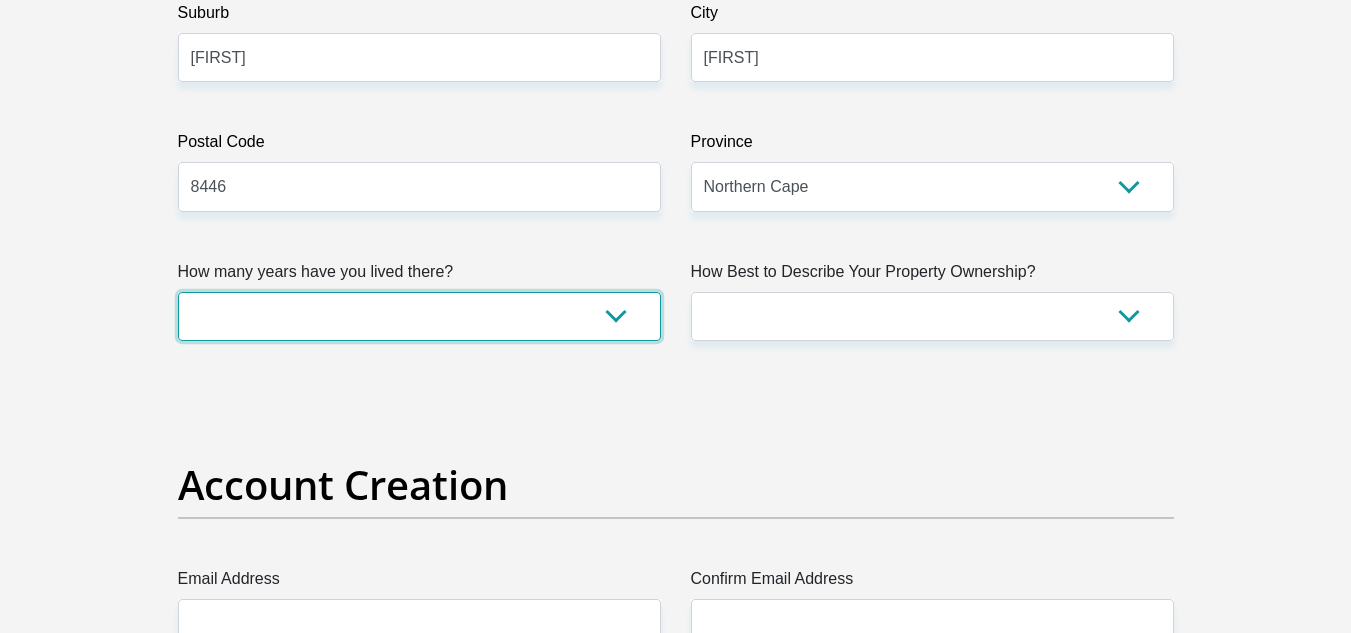 select on "5" 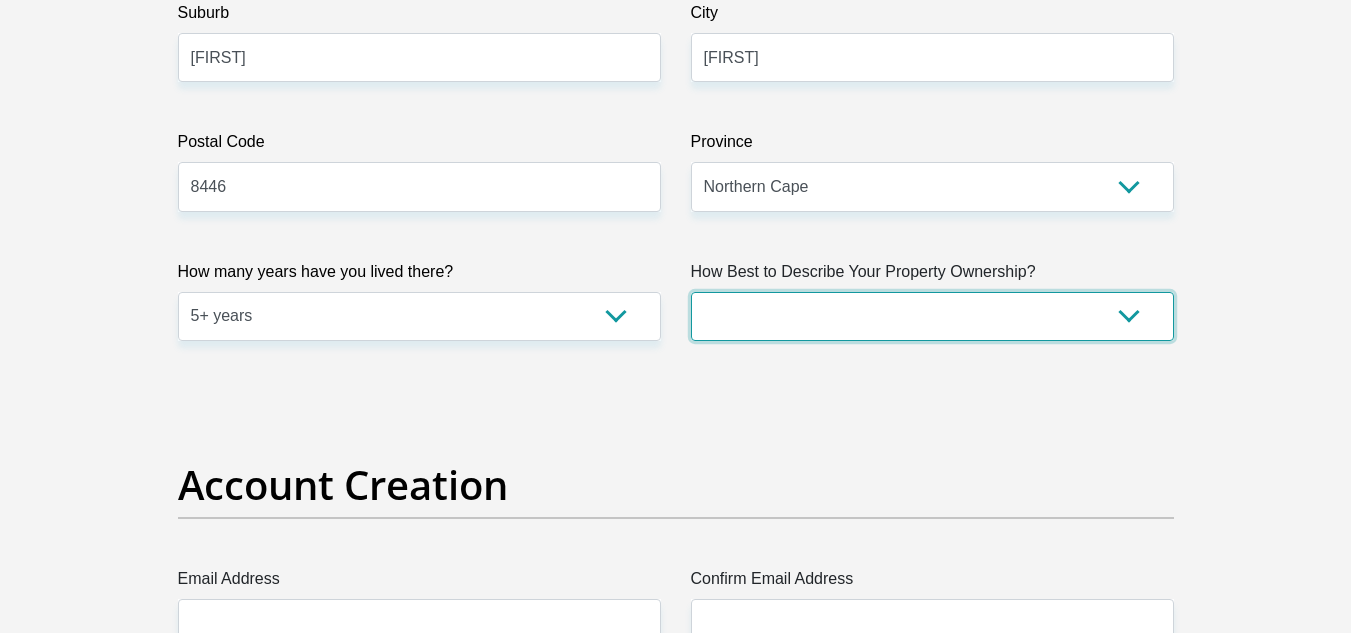 select on "Rented" 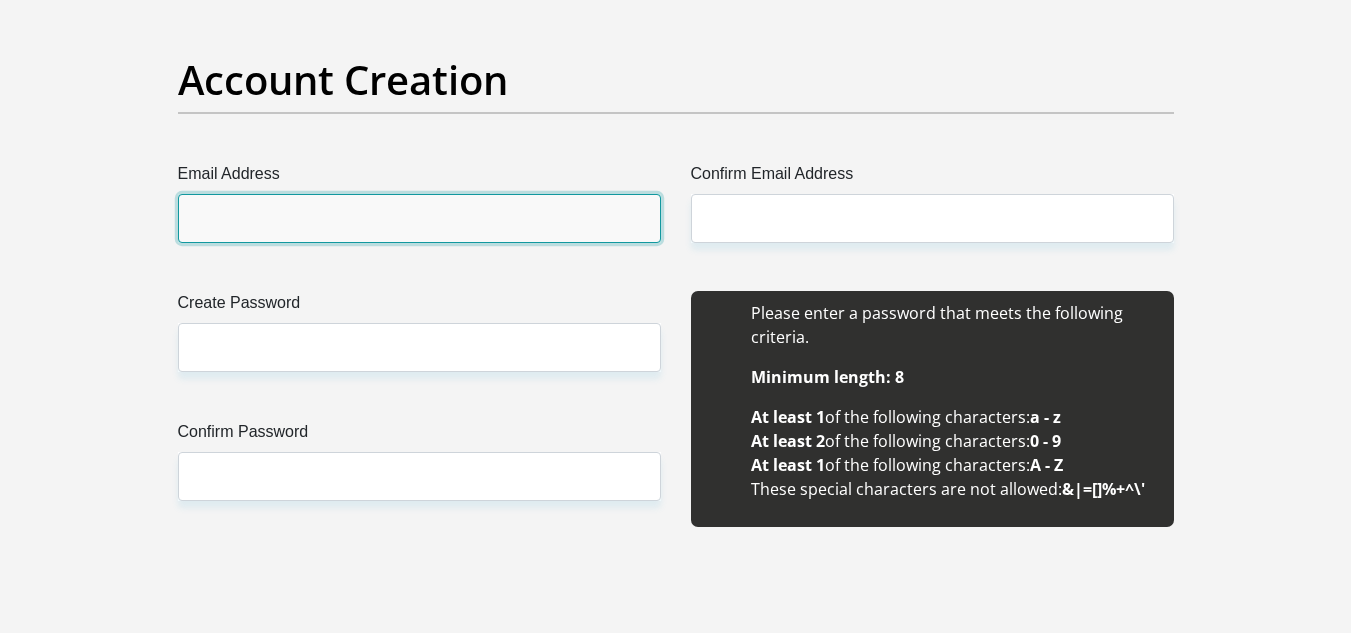 scroll, scrollTop: 1681, scrollLeft: 0, axis: vertical 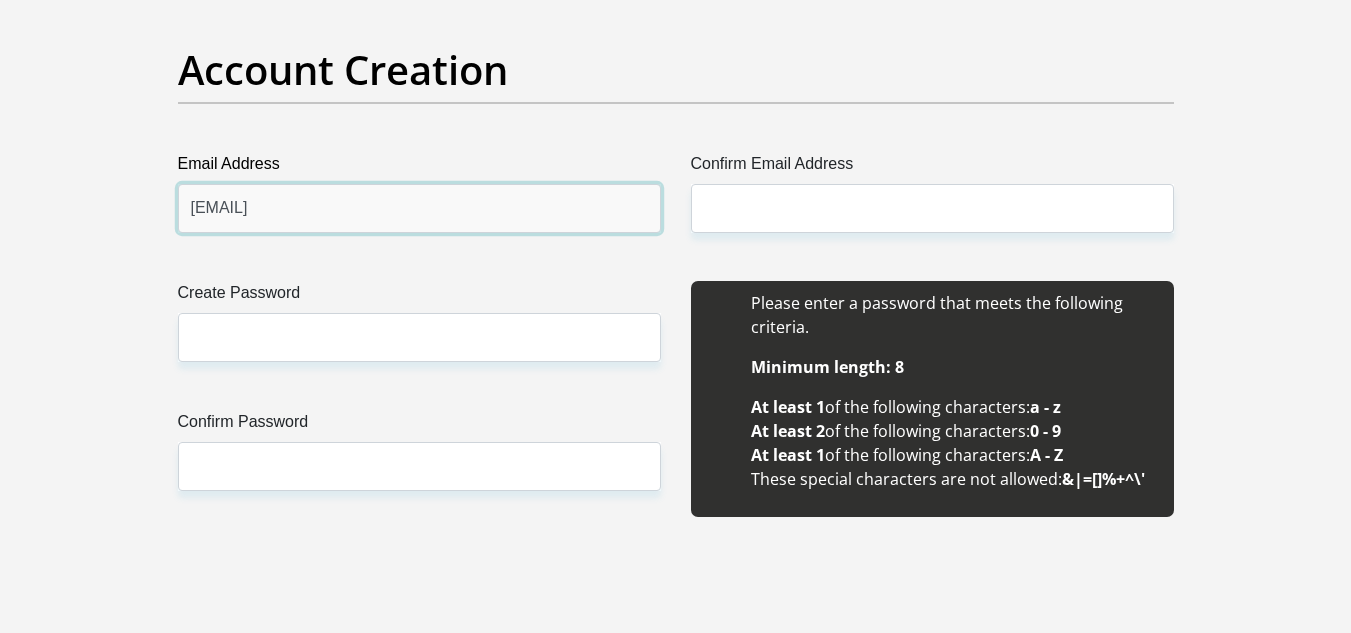 type on "[USERNAME]@[DOMAIN].co.za" 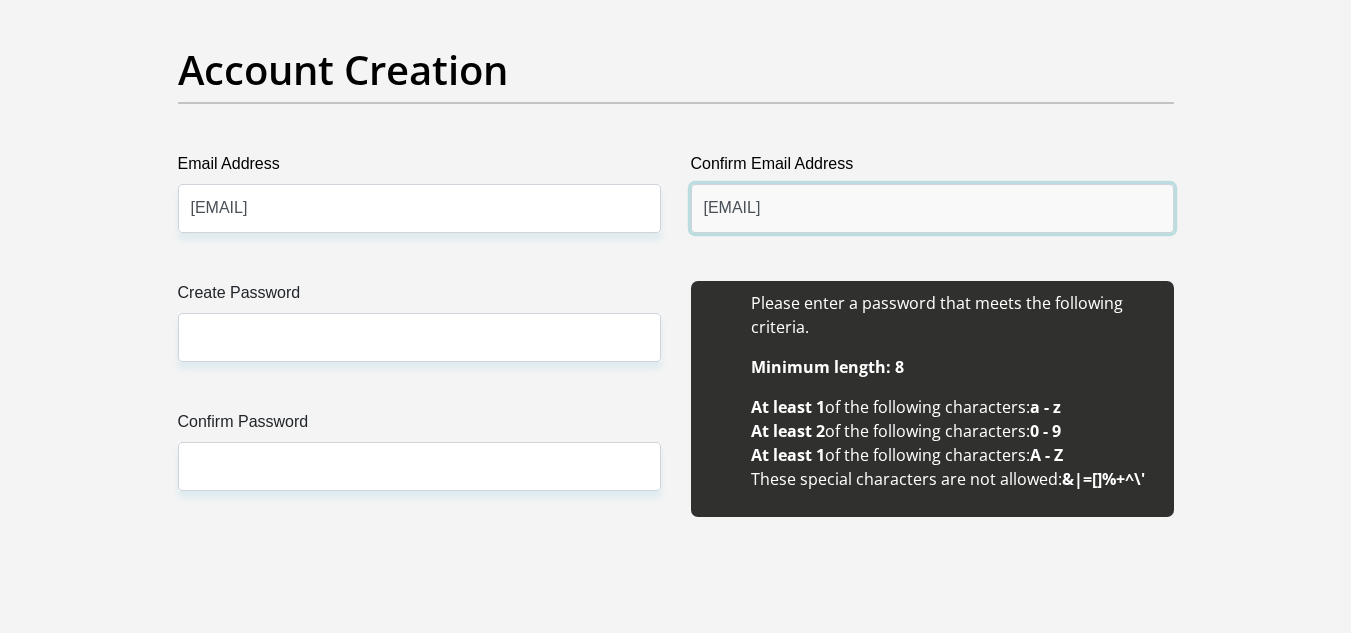 type on "[USERNAME]@[DOMAIN].co.za" 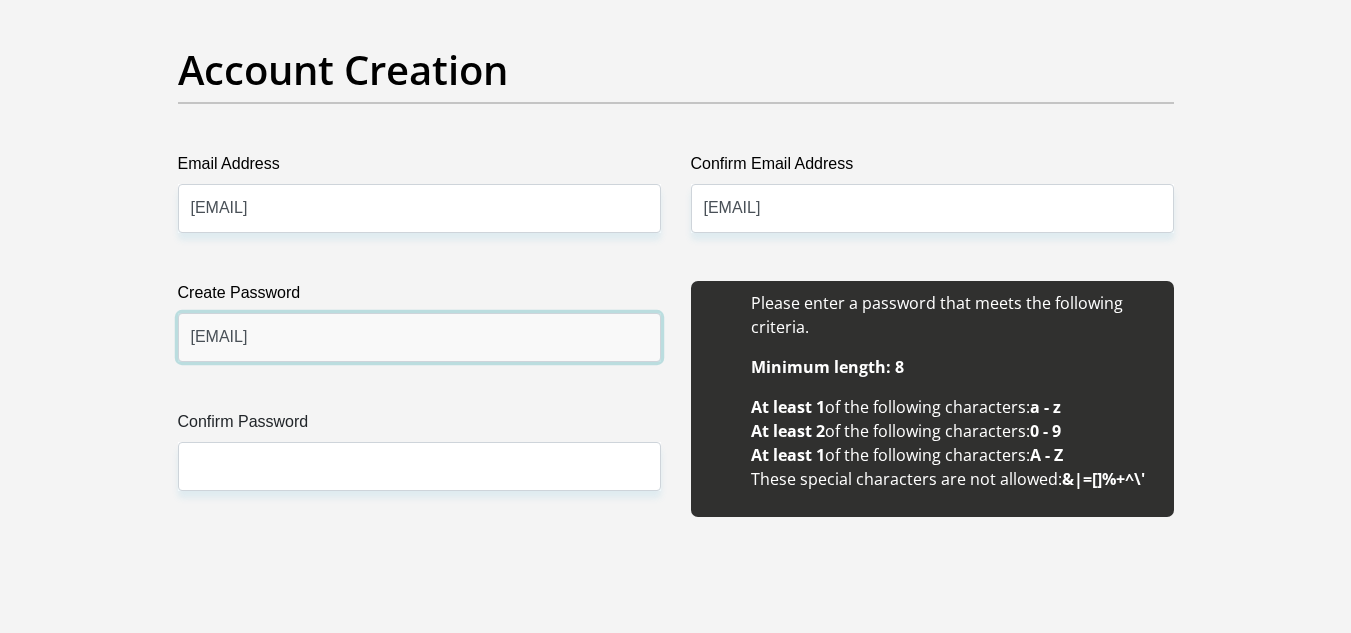 type on "Biblioteek@89" 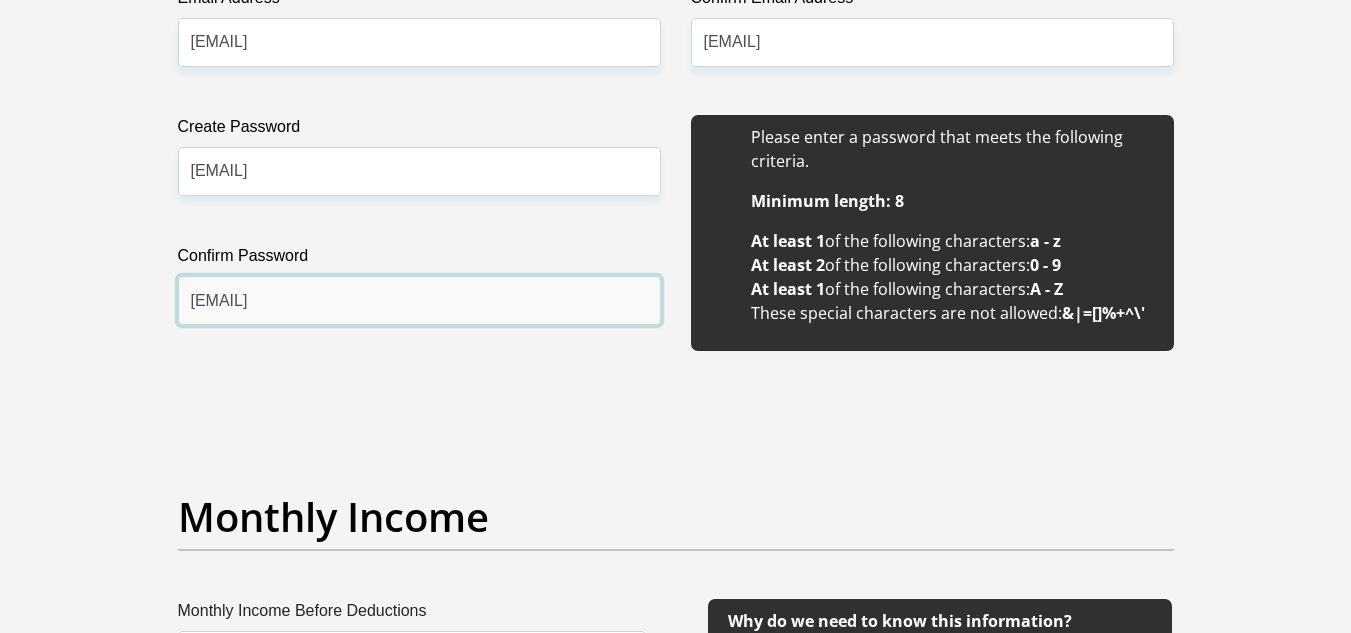 scroll, scrollTop: 2281, scrollLeft: 0, axis: vertical 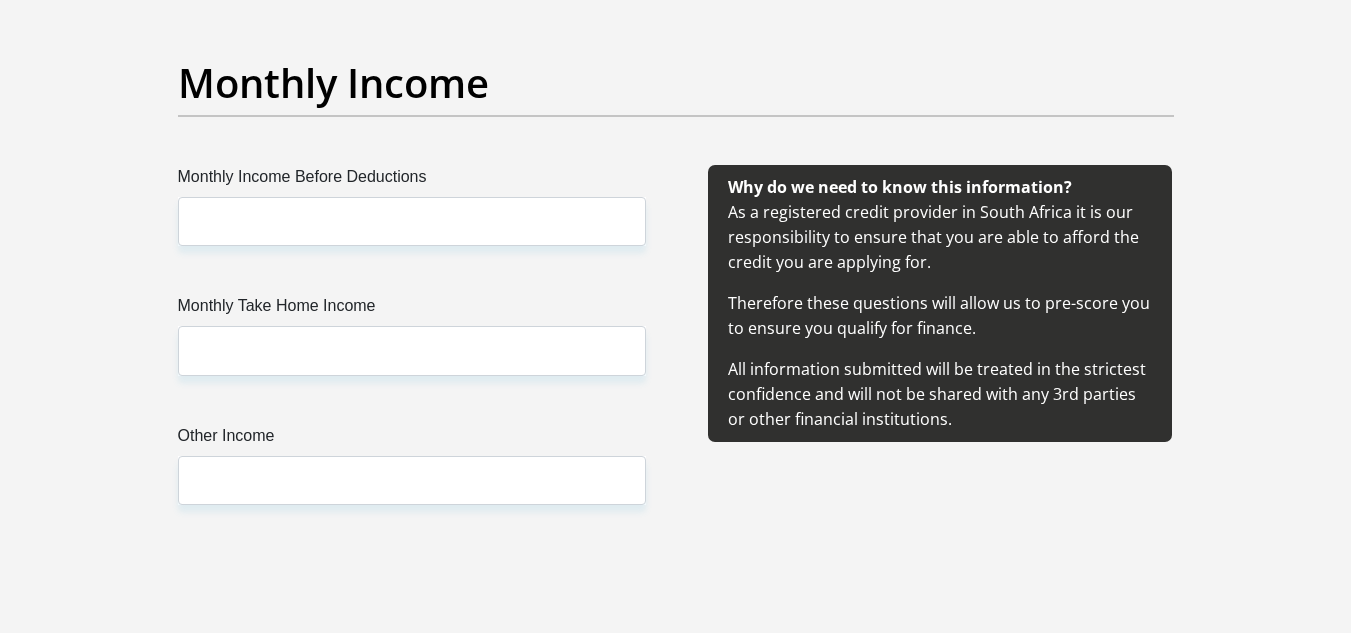 type on "Biblioteek@89" 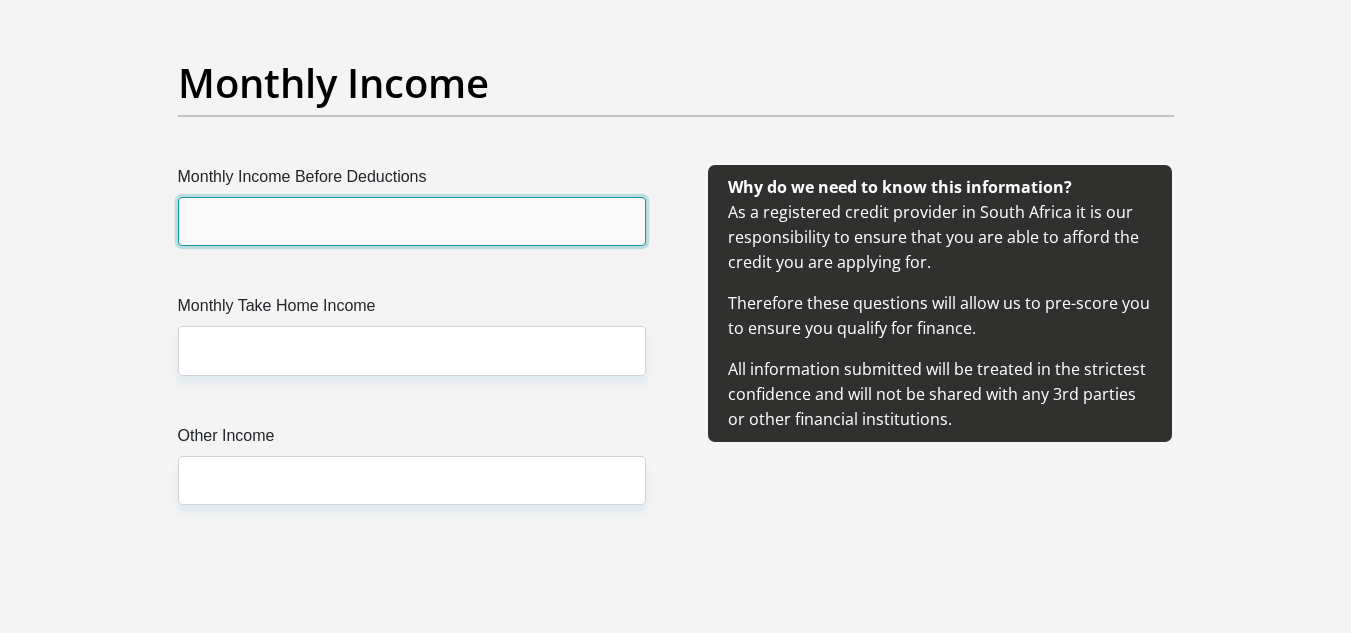 click on "Monthly Income Before Deductions" at bounding box center [412, 221] 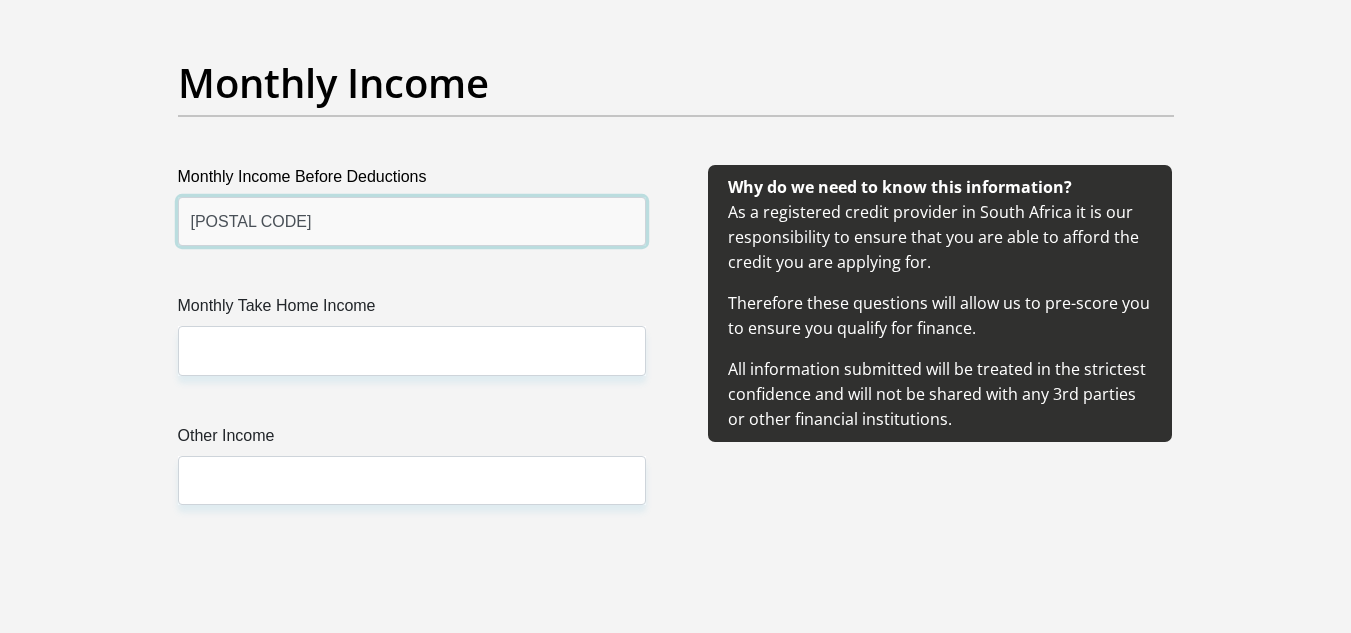 type on "31500" 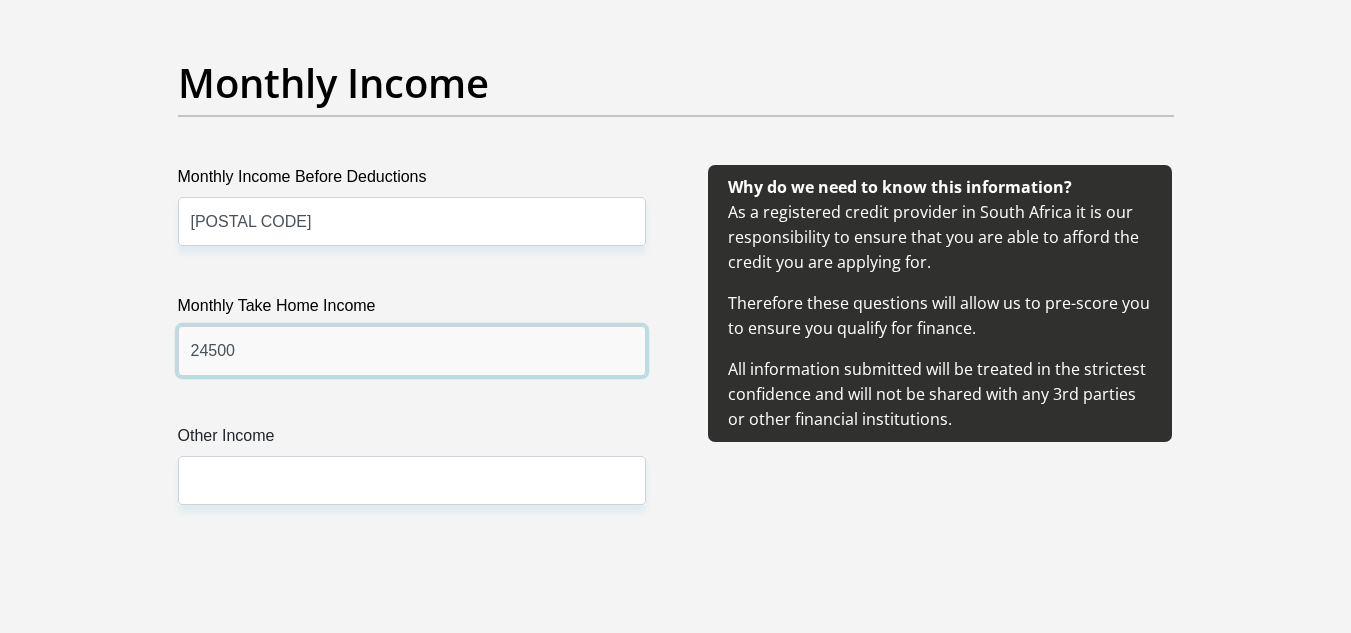 type on "24500" 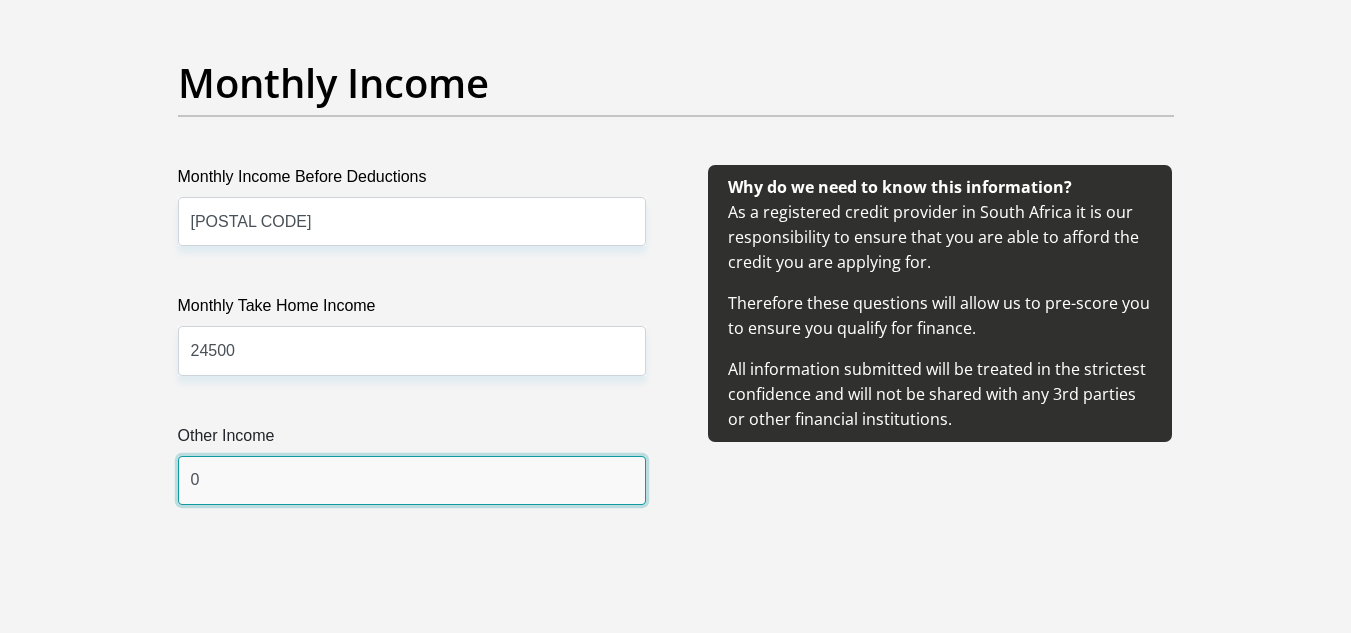 type on "0" 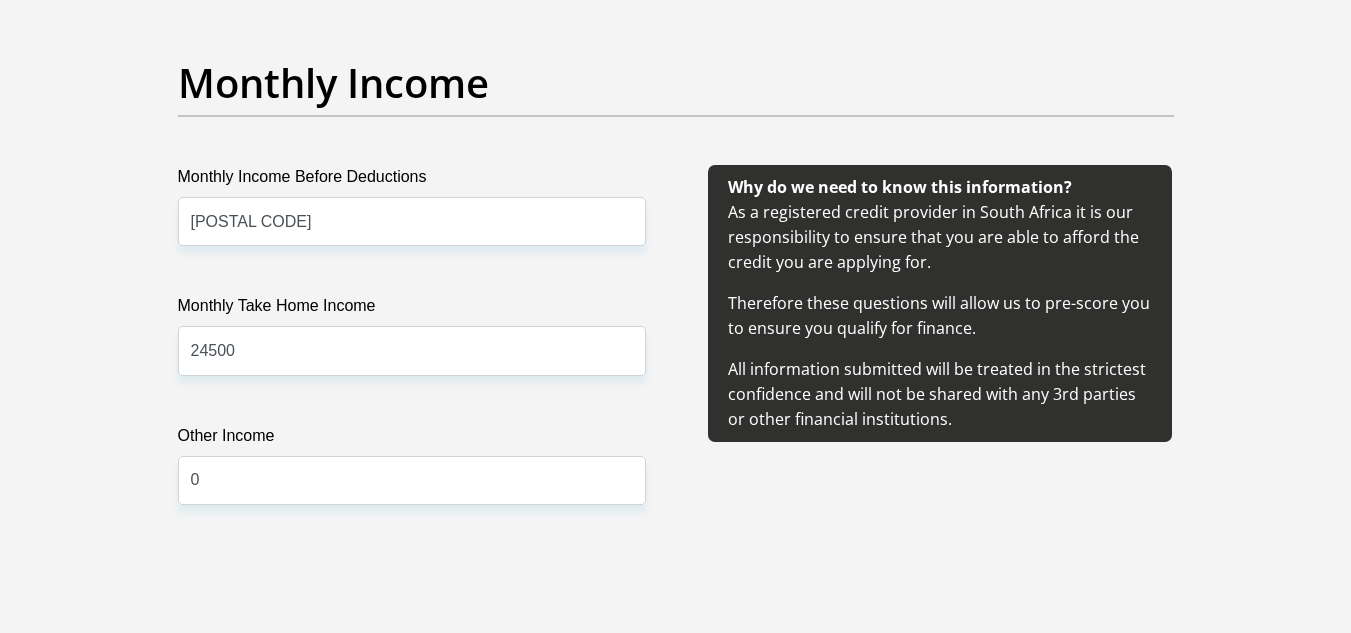 scroll, scrollTop: 2752, scrollLeft: 0, axis: vertical 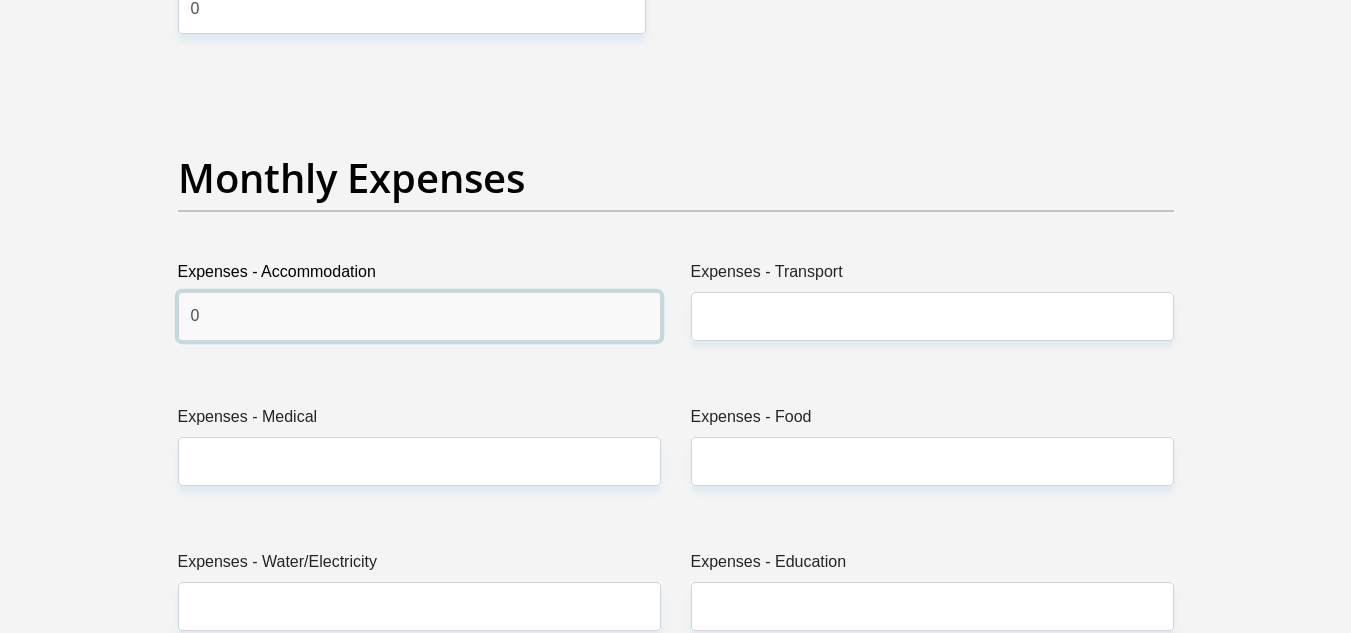 type on "0" 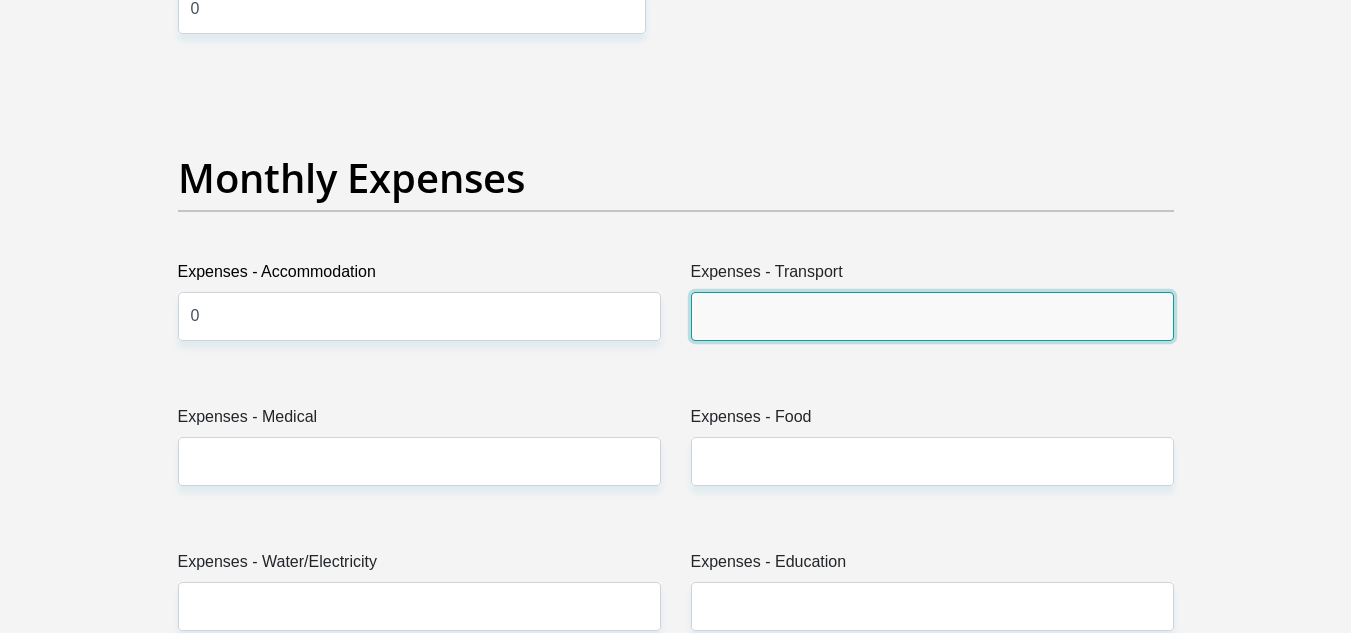 type on "0" 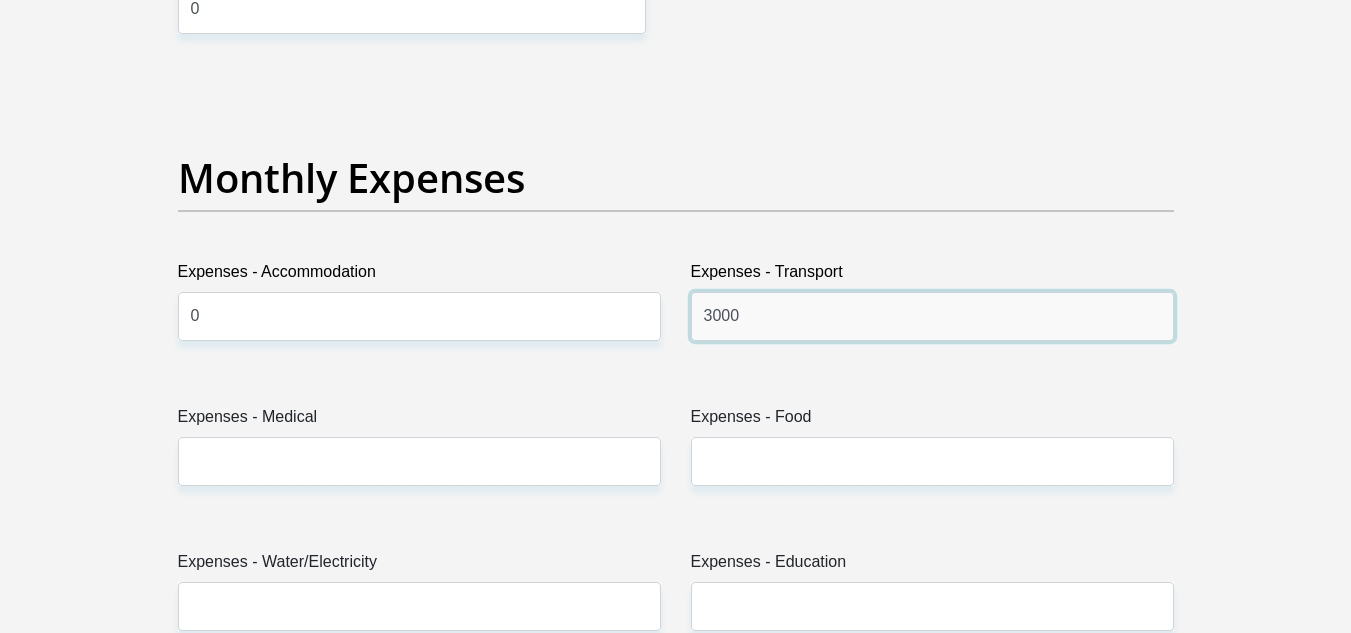 type on "3000" 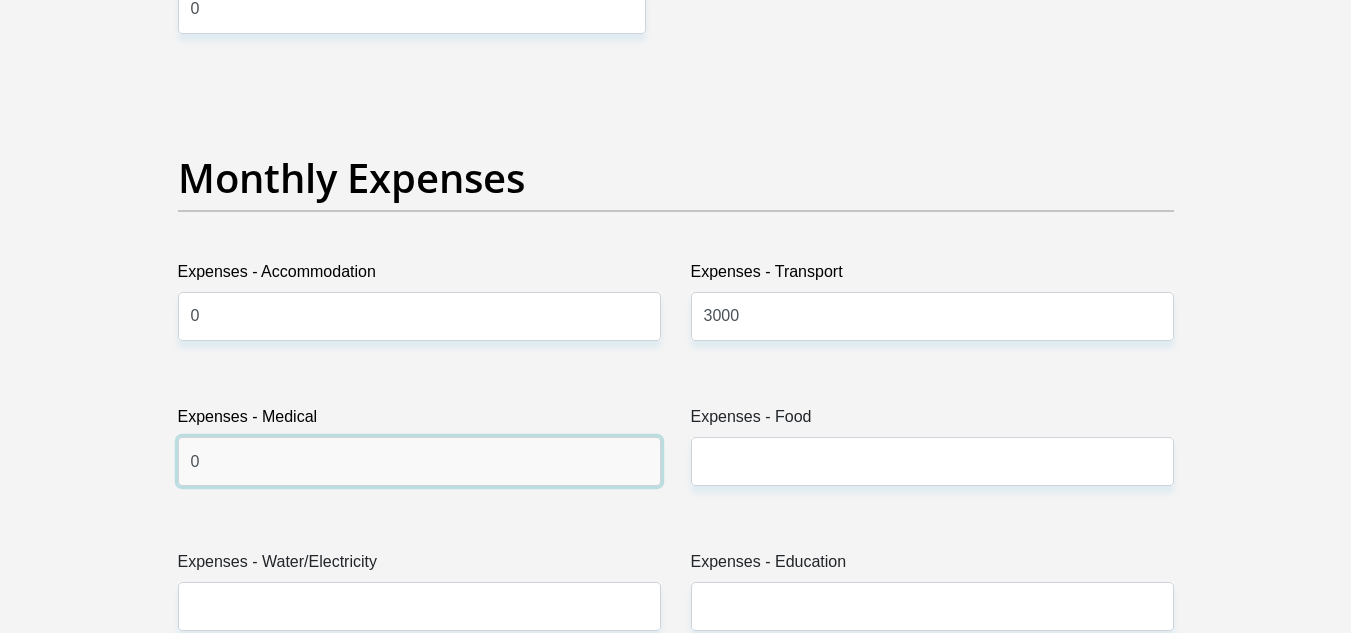 type on "0" 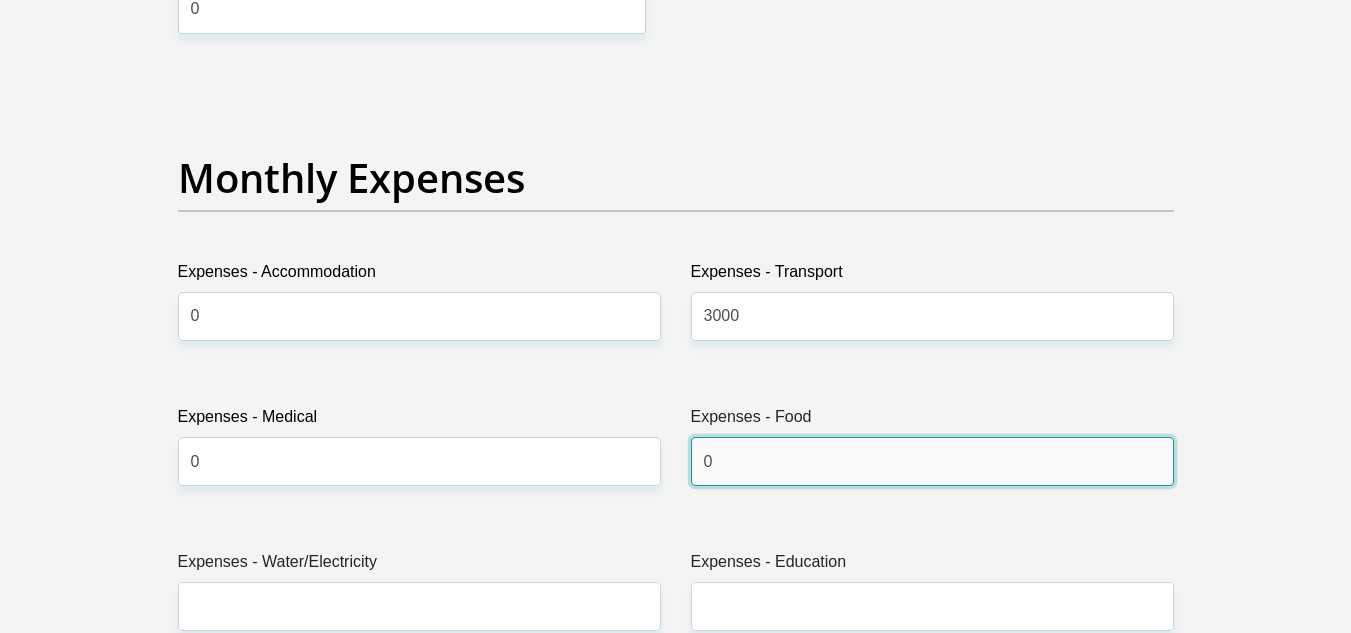 type on "0" 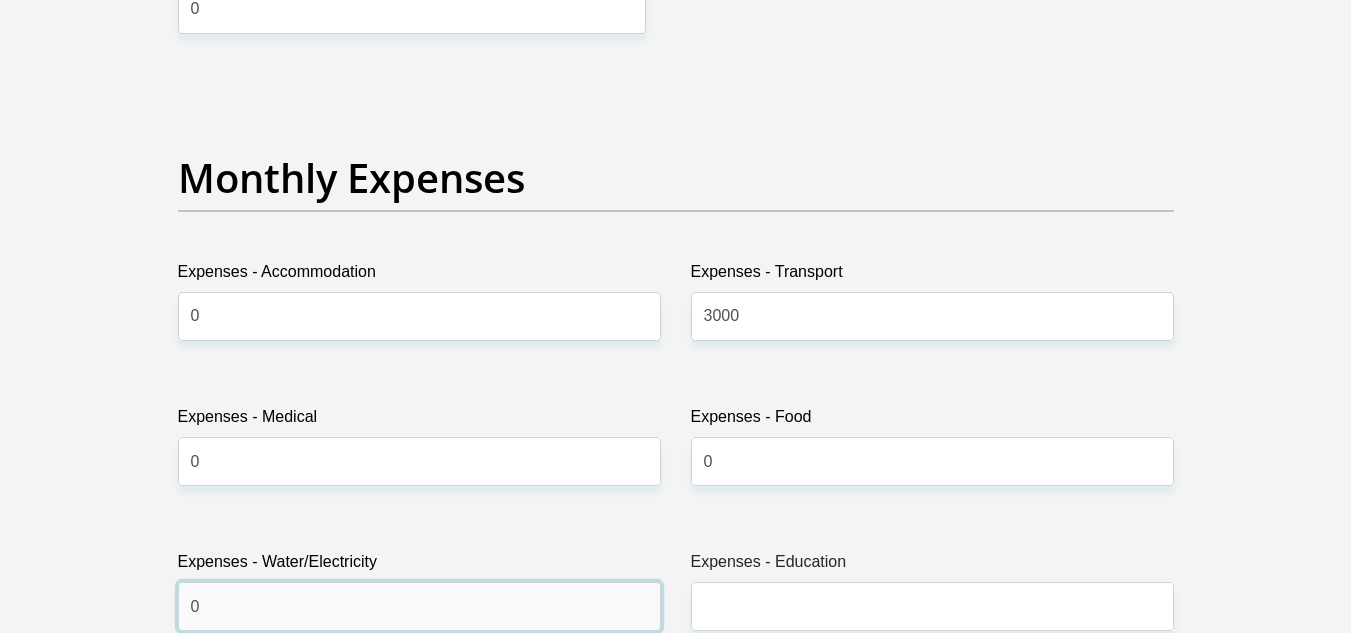 type on "0" 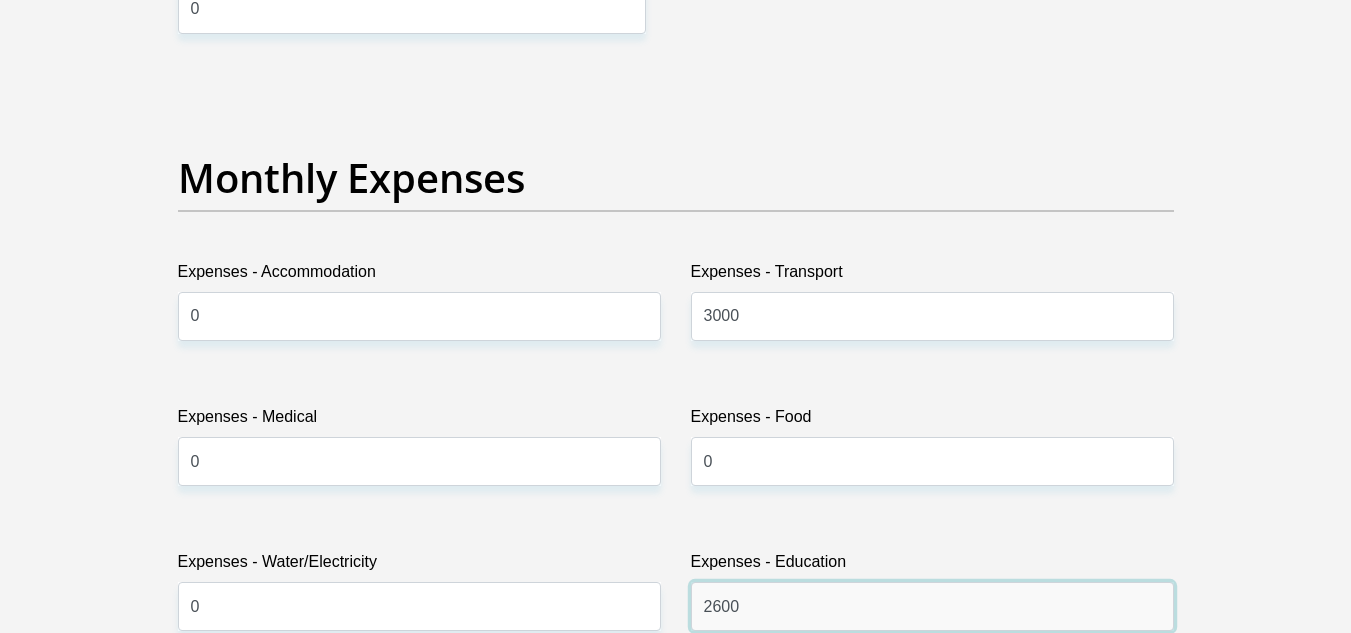 type on "2600" 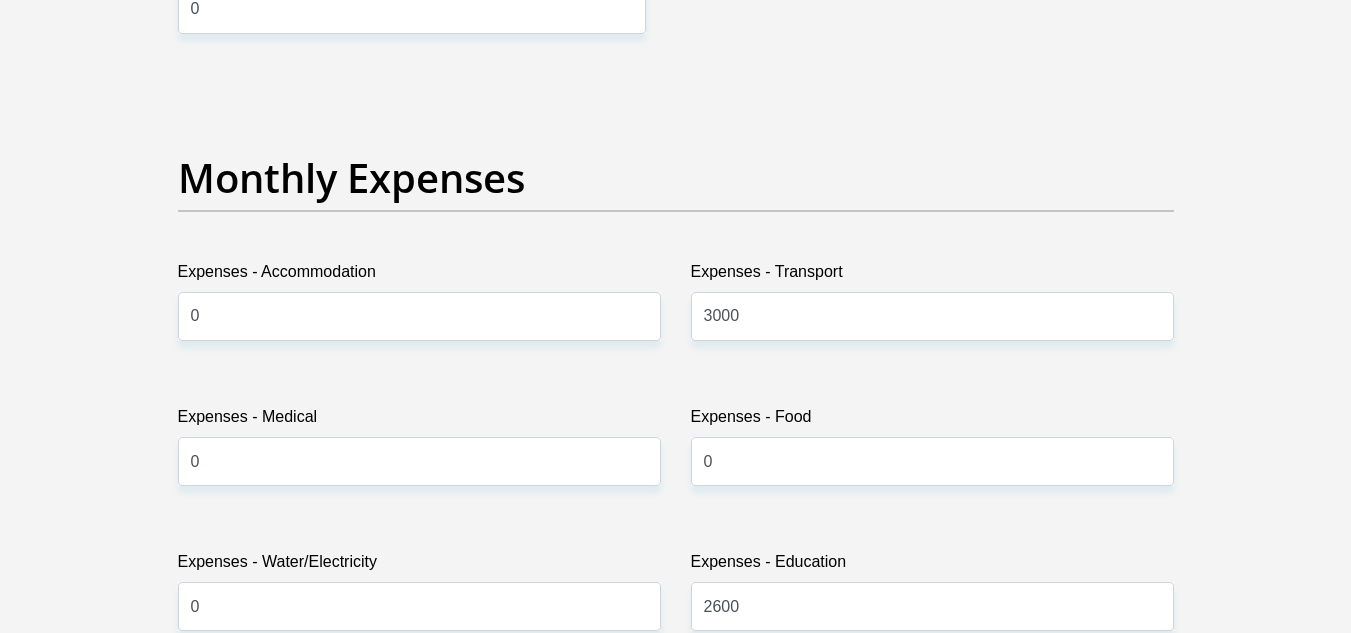 scroll, scrollTop: 3187, scrollLeft: 0, axis: vertical 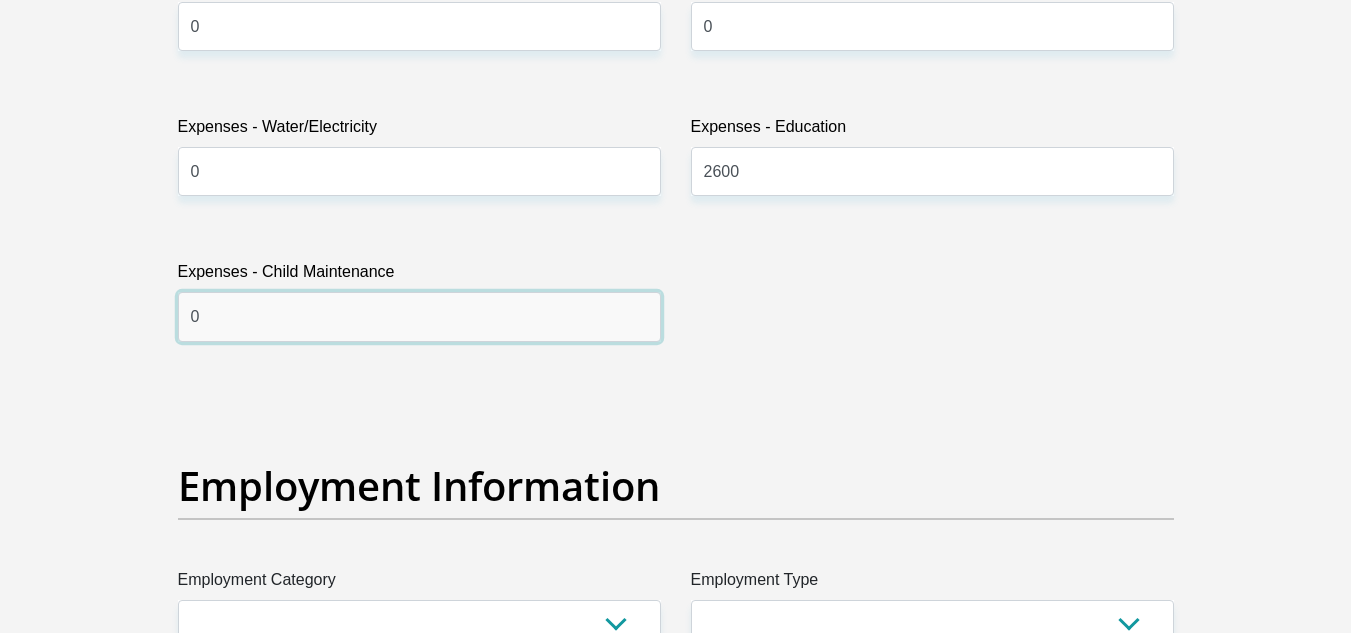 type on "0" 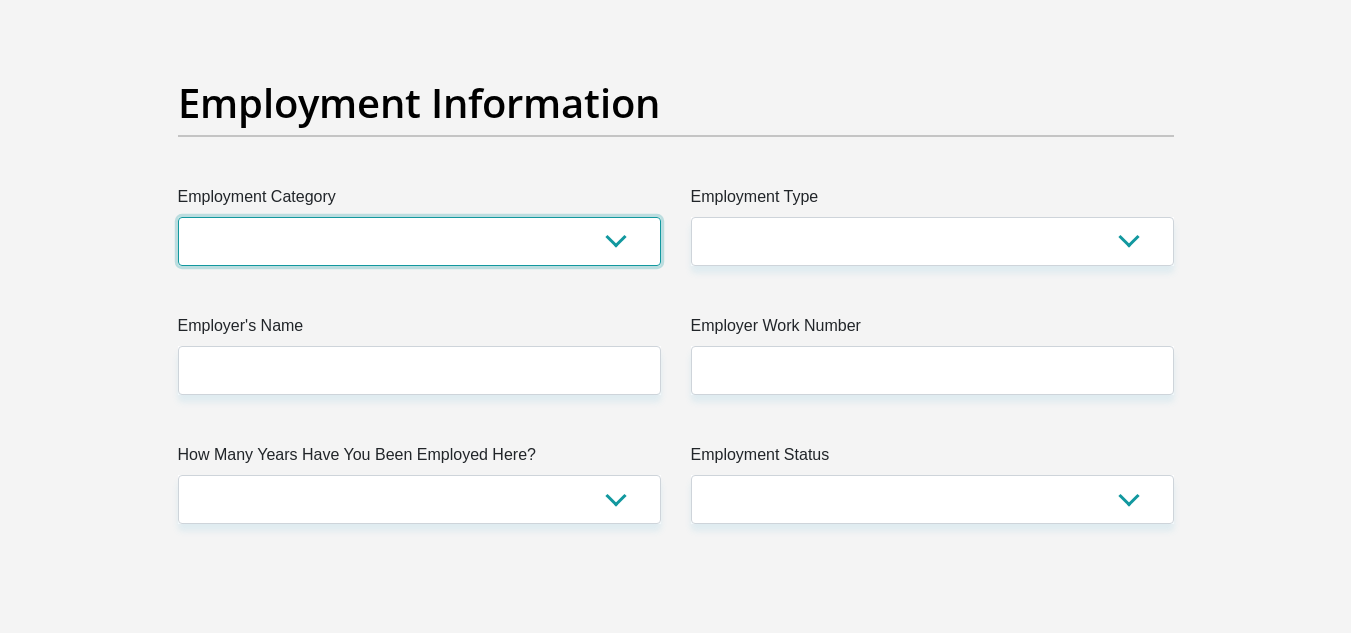 scroll, scrollTop: 3603, scrollLeft: 0, axis: vertical 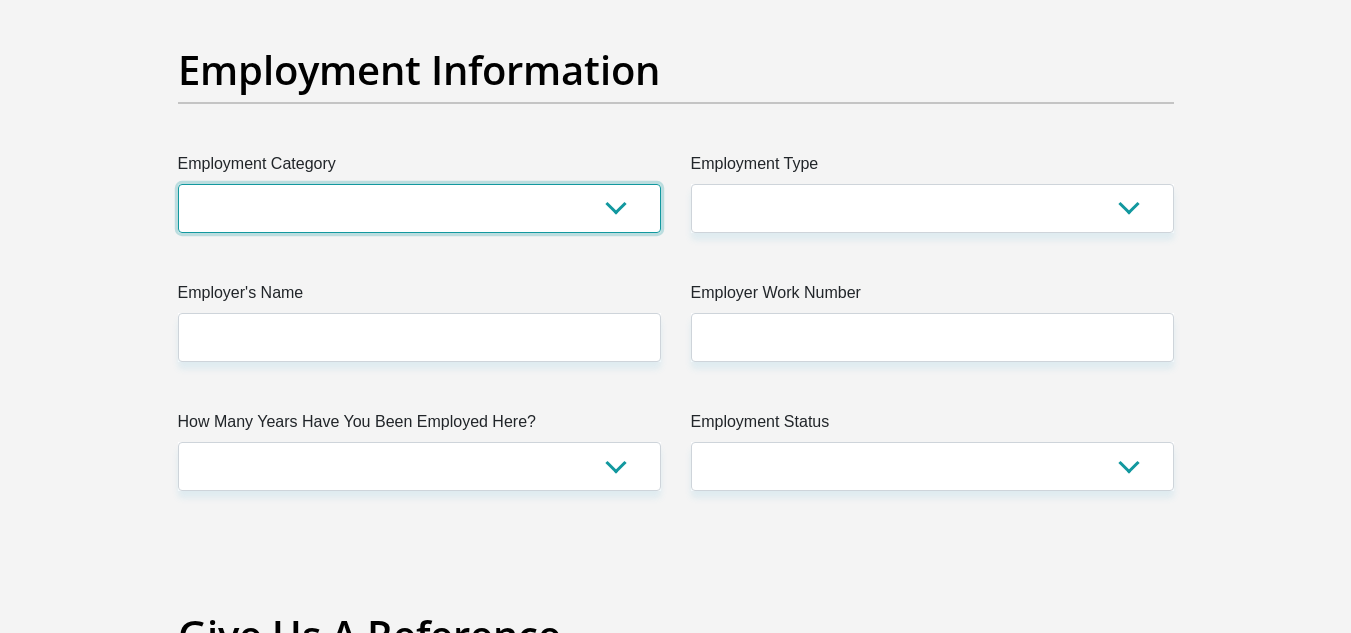 click on "AGRICULTURE
ALCOHOL & TOBACCO
CONSTRUCTION MATERIALS
METALLURGY
EQUIPMENT FOR RENEWABLE ENERGY
SPECIALIZED CONTRACTORS
CAR
GAMING (INCL. INTERNET
OTHER WHOLESALE
UNLICENSED PHARMACEUTICALS
CURRENCY EXCHANGE HOUSES
OTHER FINANCIAL INSTITUTIONS & INSURANCE
REAL ESTATE AGENTS
OIL & GAS
OTHER MATERIALS (E.G. IRON ORE)
PRECIOUS STONES & PRECIOUS METALS
POLITICAL ORGANIZATIONS
RELIGIOUS ORGANIZATIONS(NOT SECTS)
ACTI. HAVING BUSINESS DEAL WITH PUBLIC ADMINISTRATION
LAUNDROMATS" at bounding box center [419, 208] 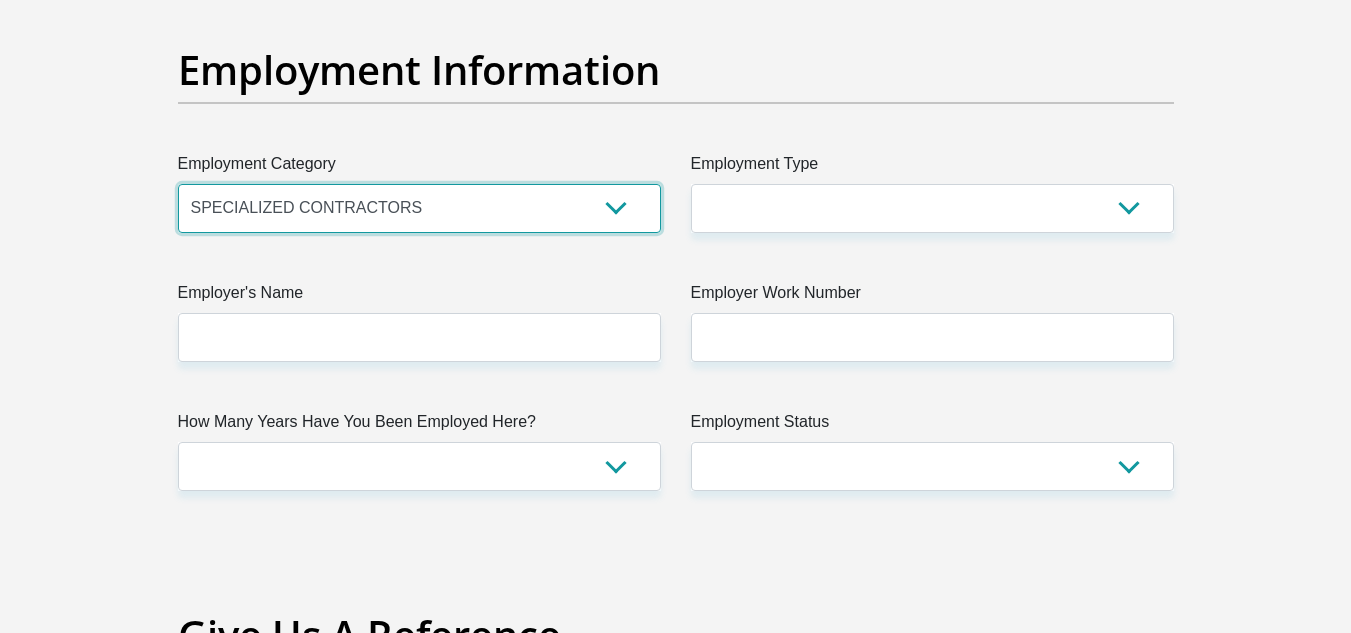 click on "AGRICULTURE
ALCOHOL & TOBACCO
CONSTRUCTION MATERIALS
METALLURGY
EQUIPMENT FOR RENEWABLE ENERGY
SPECIALIZED CONTRACTORS
CAR
GAMING (INCL. INTERNET
OTHER WHOLESALE
UNLICENSED PHARMACEUTICALS
CURRENCY EXCHANGE HOUSES
OTHER FINANCIAL INSTITUTIONS & INSURANCE
REAL ESTATE AGENTS
OIL & GAS
OTHER MATERIALS (E.G. IRON ORE)
PRECIOUS STONES & PRECIOUS METALS
POLITICAL ORGANIZATIONS
RELIGIOUS ORGANIZATIONS(NOT SECTS)
ACTI. HAVING BUSINESS DEAL WITH PUBLIC ADMINISTRATION
LAUNDROMATS" at bounding box center [419, 208] 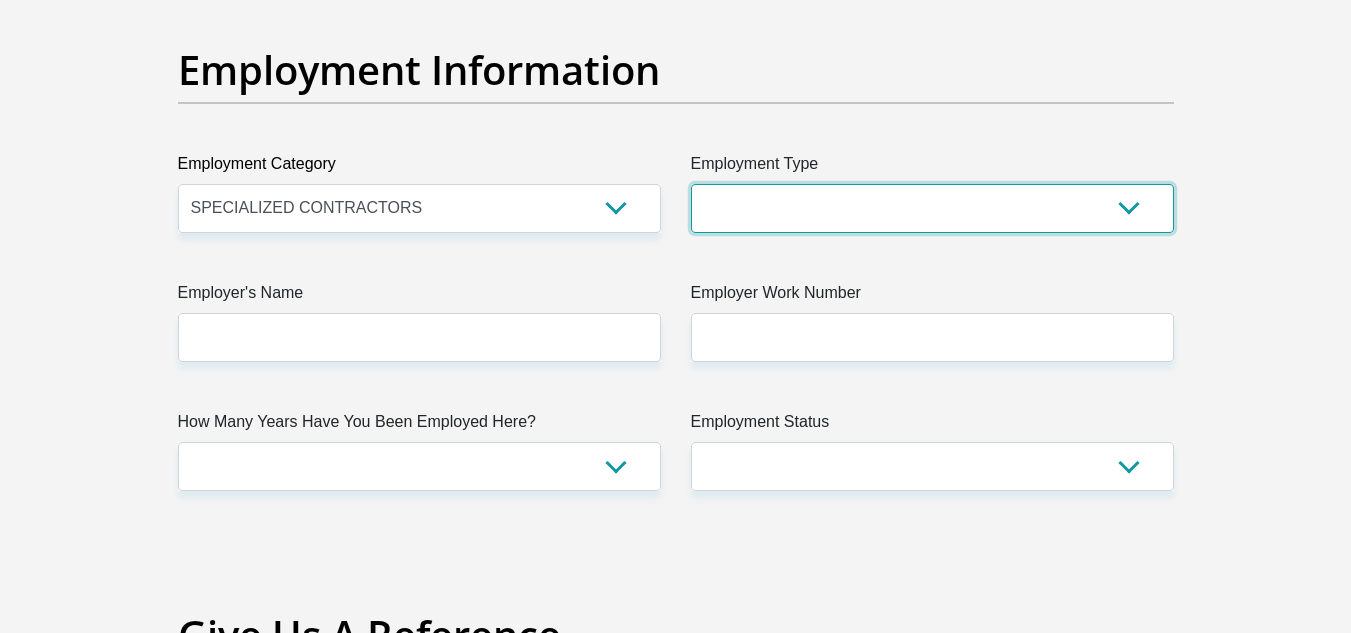 click on "College/Lecturer
Craft Seller
Creative
Driver
Executive
Farmer
Forces - Non Commissioned
Forces - Officer
Hawker
Housewife
Labourer
Licenced Professional
Manager
Miner
Non Licenced Professional
Office Staff/Clerk
Outside Worker
Pensioner
Permanent Teacher
Production/Manufacturing
Sales
Self-Employed
Semi-Professional Worker
Service Industry  Social Worker  Student" at bounding box center [932, 208] 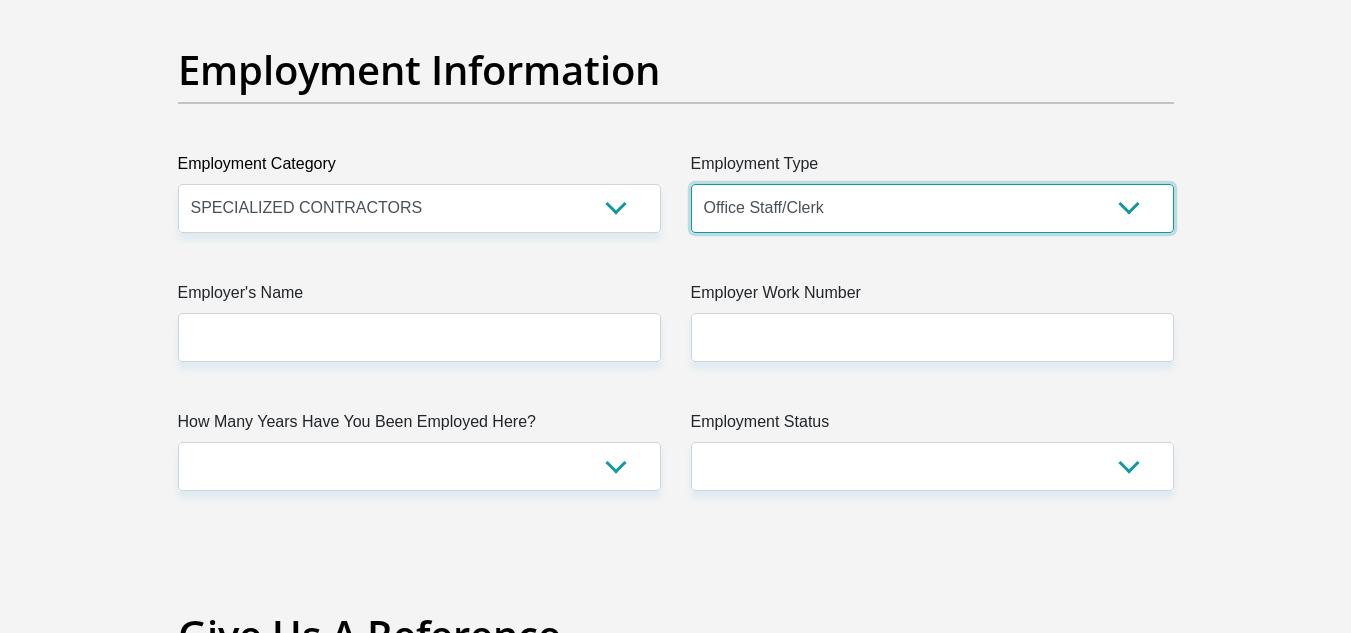 click on "College/Lecturer
Craft Seller
Creative
Driver
Executive
Farmer
Forces - Non Commissioned
Forces - Officer
Hawker
Housewife
Labourer
Licenced Professional
Manager
Miner
Non Licenced Professional
Office Staff/Clerk
Outside Worker
Pensioner
Permanent Teacher
Production/Manufacturing
Sales
Self-Employed
Semi-Professional Worker
Service Industry  Social Worker  Student" at bounding box center (932, 208) 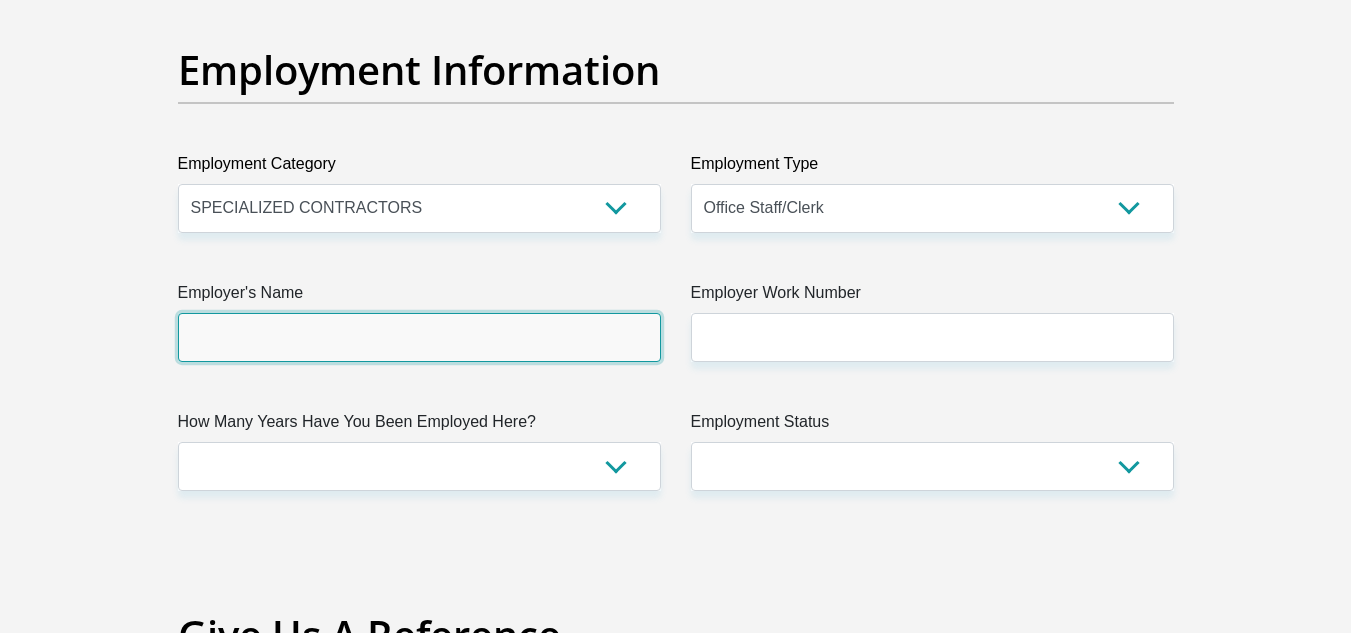 click on "Employer's Name" at bounding box center (419, 337) 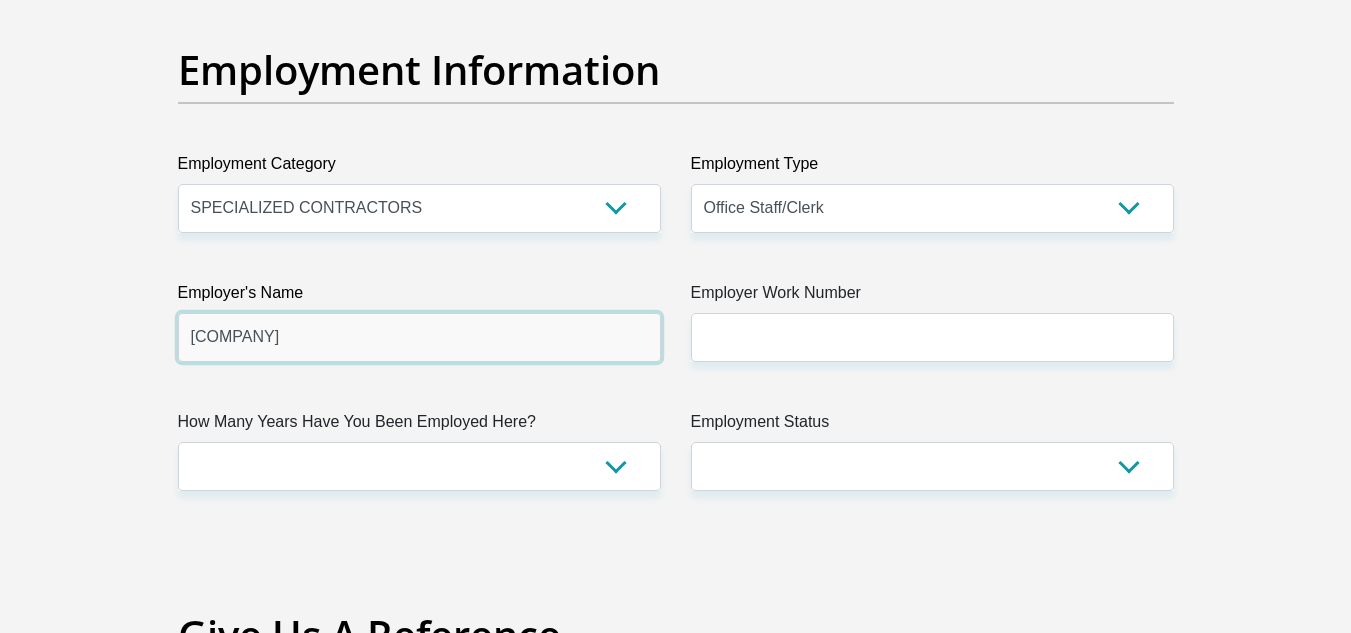 type on "BooysenBoreDrilling" 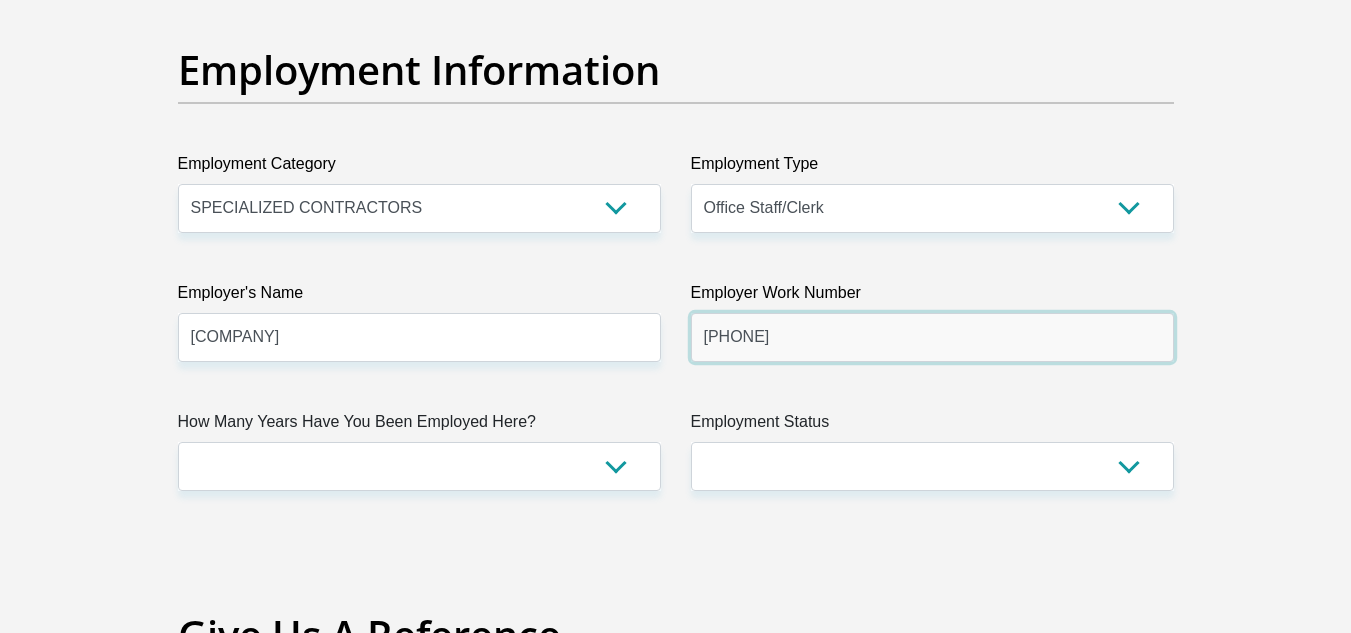 type on "0537120330" 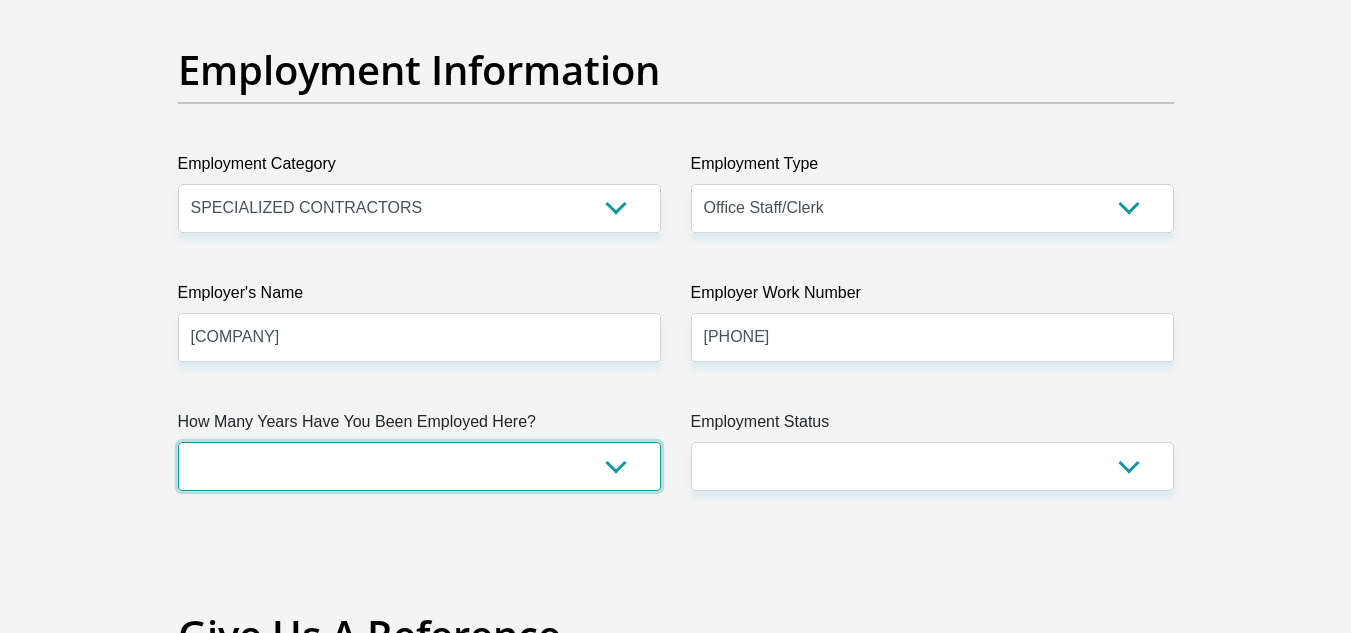 click on "less than 1 year
1-3 years
3-5 years
5+ years" at bounding box center (419, 466) 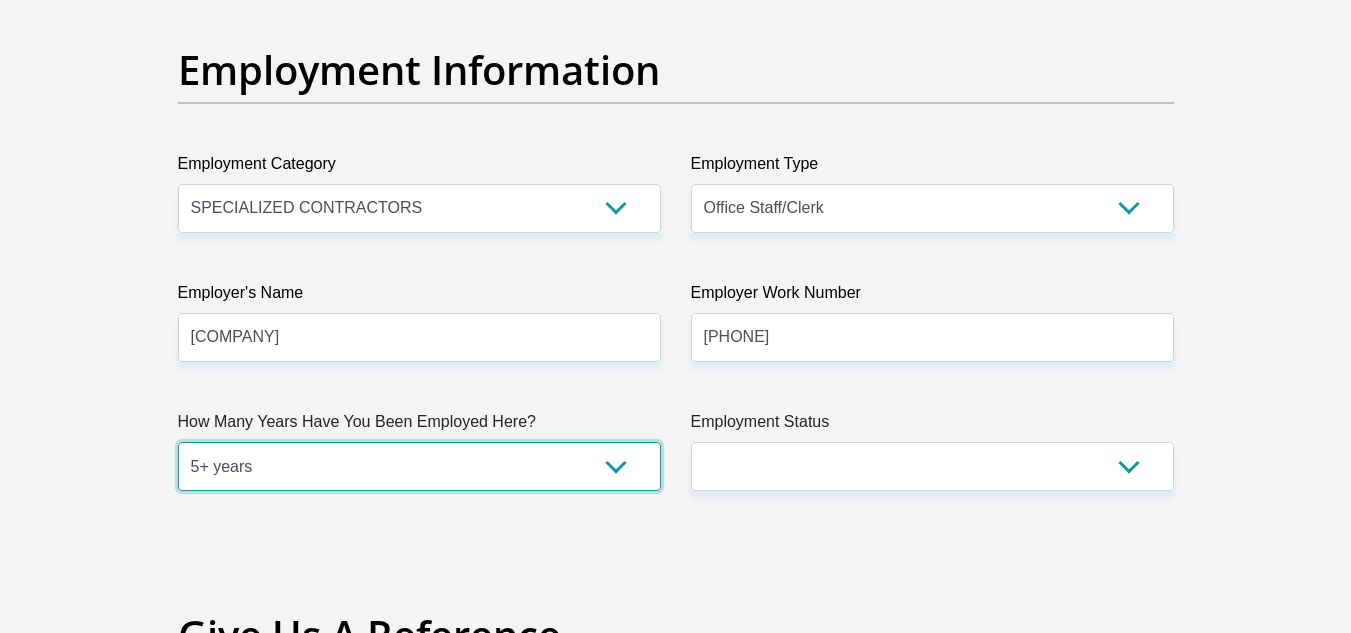 click on "less than 1 year
1-3 years
3-5 years
5+ years" at bounding box center (419, 466) 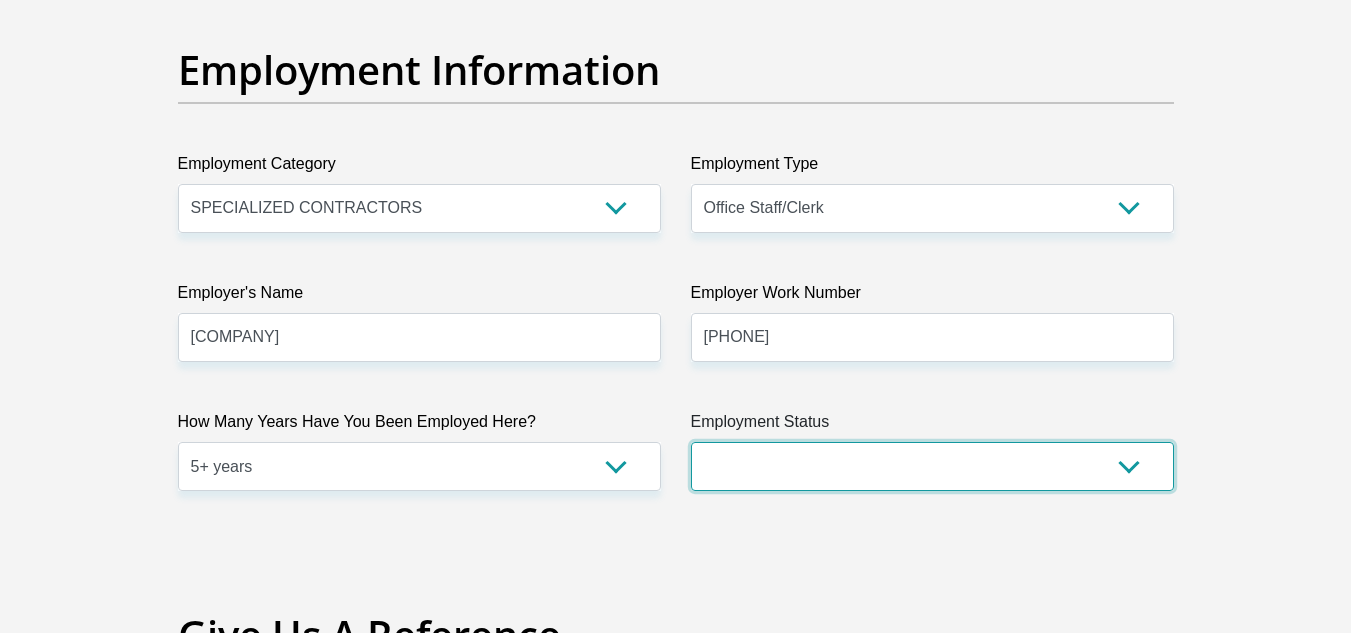click on "Permanent/Full-time
Part-time/Casual
Contract Worker
Self-Employed
Housewife
Retired
Student
Medically Boarded
Disability
Unemployed" at bounding box center [932, 466] 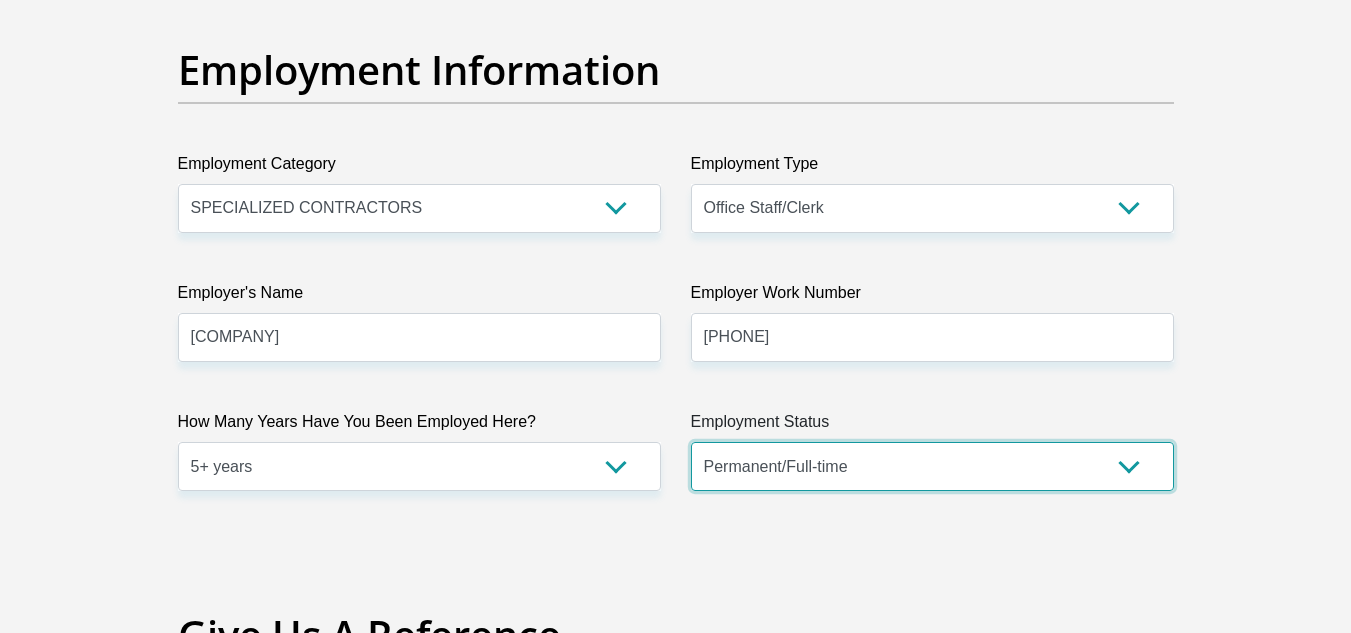 click on "Permanent/Full-time
Part-time/Casual
Contract Worker
Self-Employed
Housewife
Retired
Student
Medically Boarded
Disability
Unemployed" at bounding box center [932, 466] 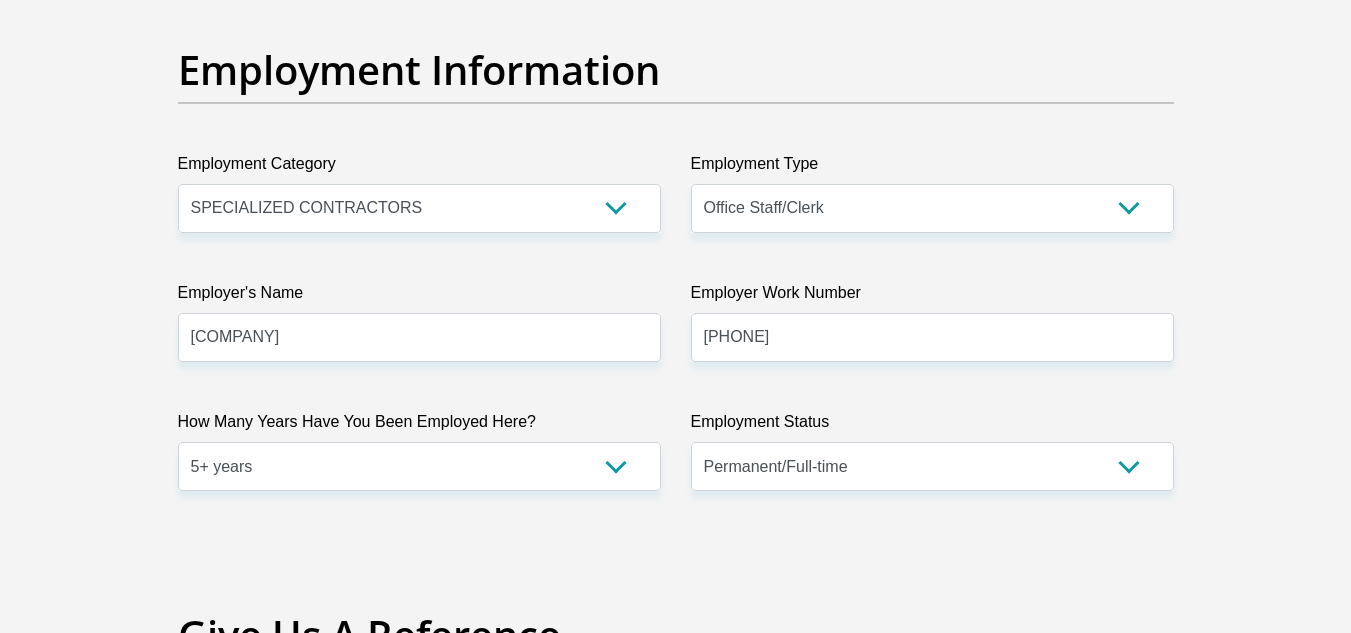 click on "Personal Details
Title
Mr
Ms
Mrs
Dr
Other
First Name
Christel
Surname
Botes
ID Number
8908220508085
Please input valid ID number
Race
Black
Coloured
Indian
White
Other
Contact Number
0721749217
Please input valid contact number" at bounding box center [675, -30] 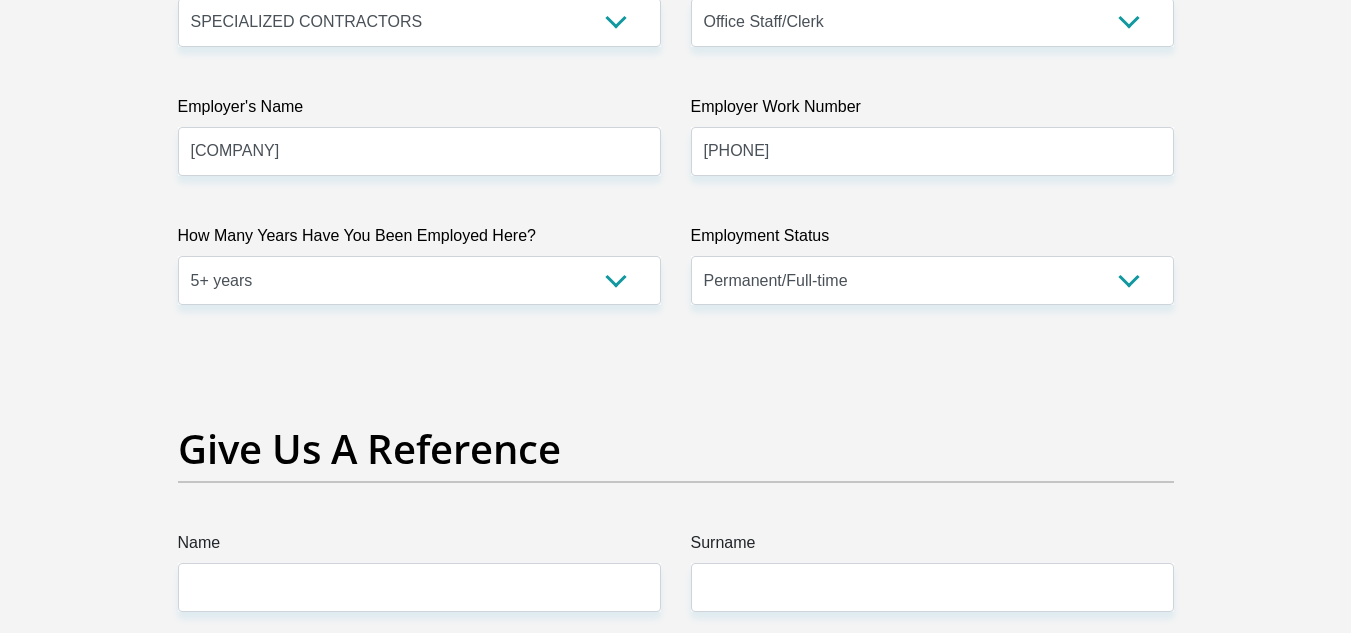scroll, scrollTop: 4003, scrollLeft: 0, axis: vertical 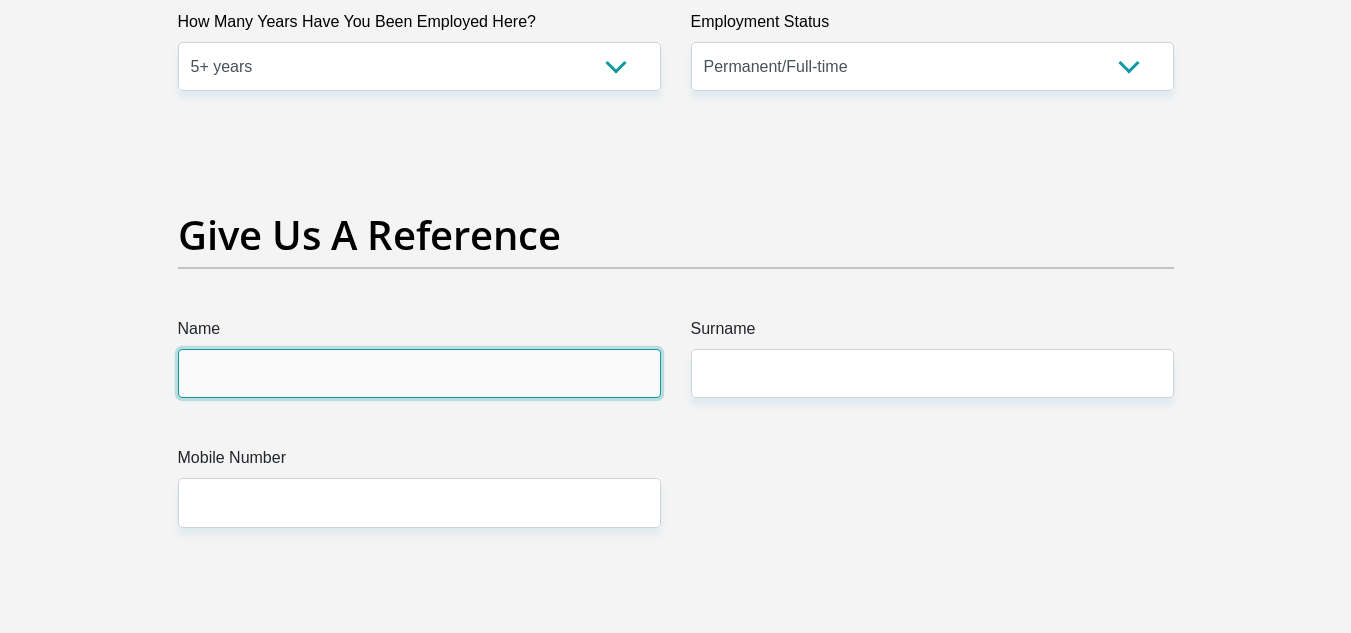 click on "Name" at bounding box center (419, 373) 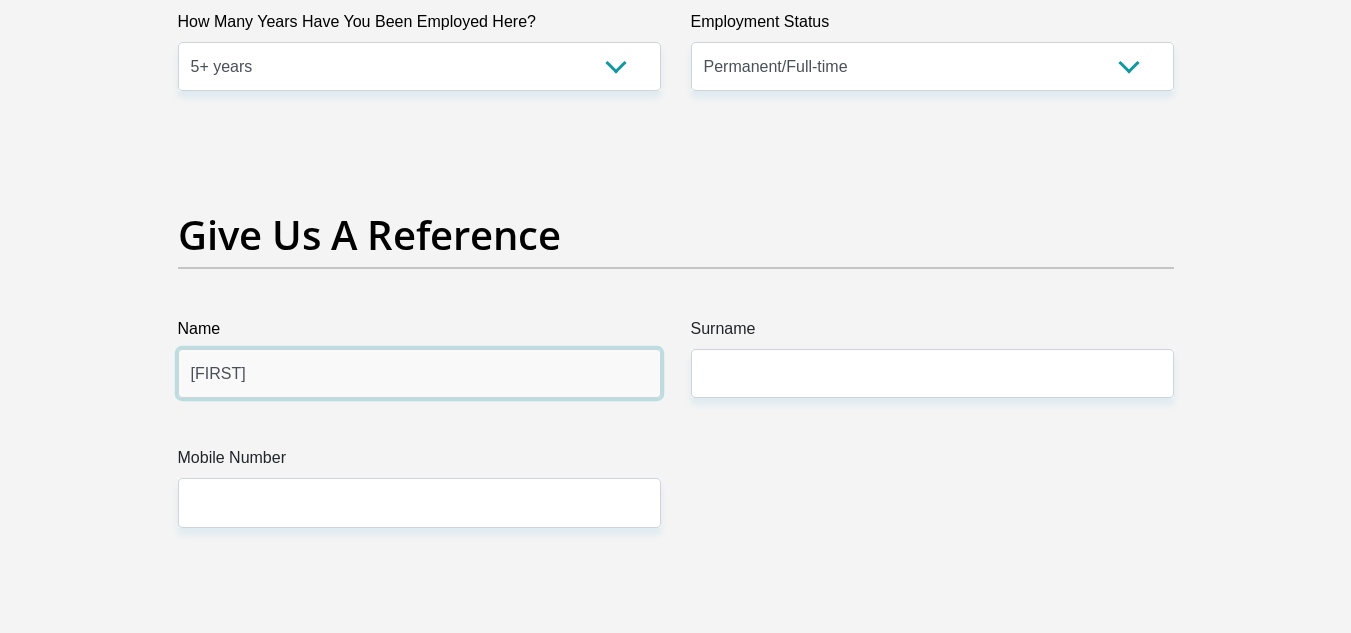 type on "Sonja" 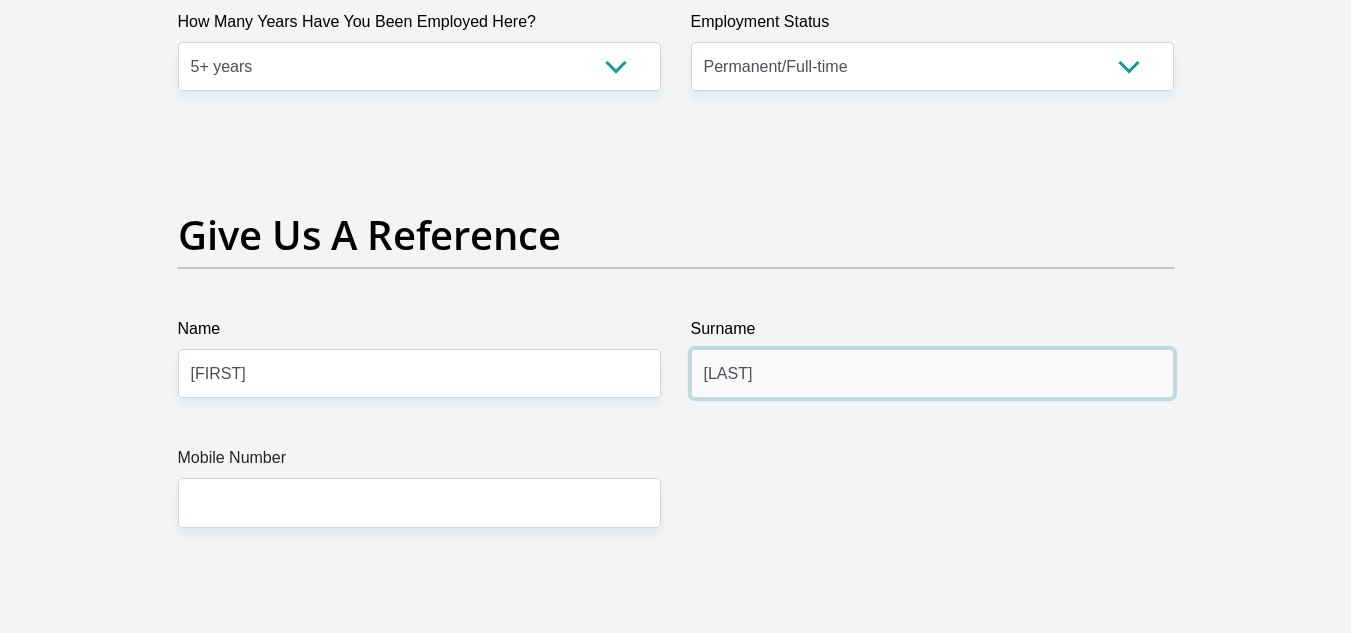type on "Janse van Rensburg" 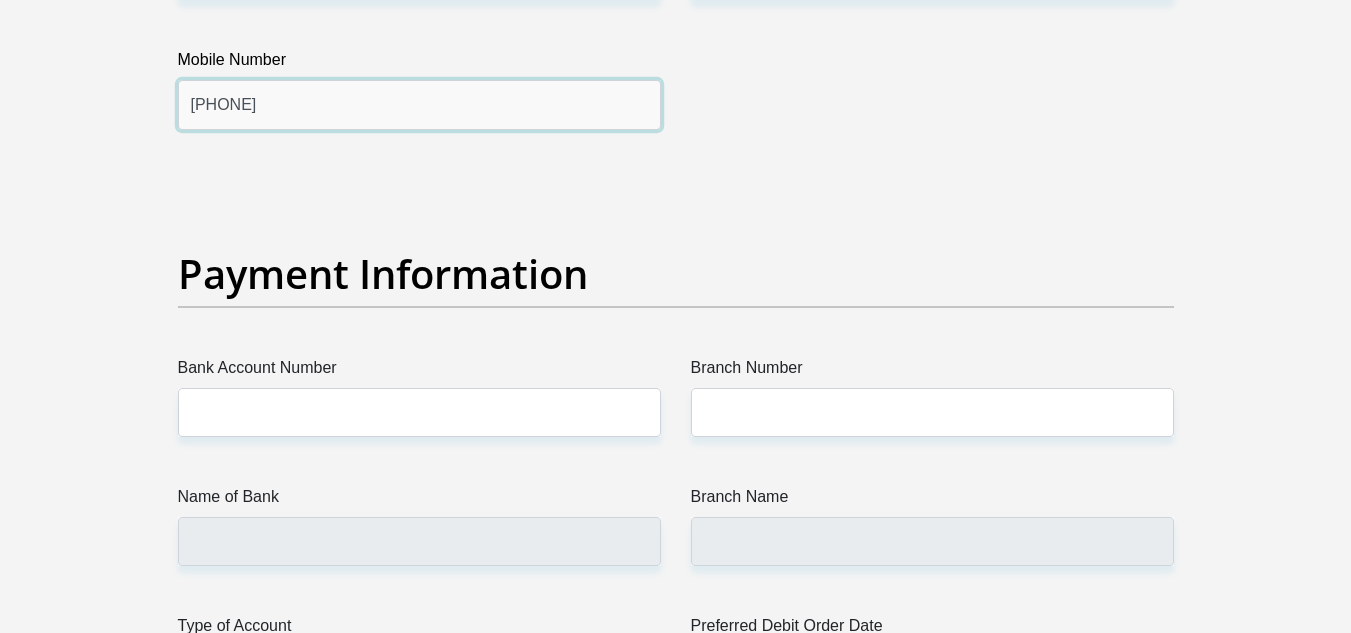 scroll, scrollTop: 4403, scrollLeft: 0, axis: vertical 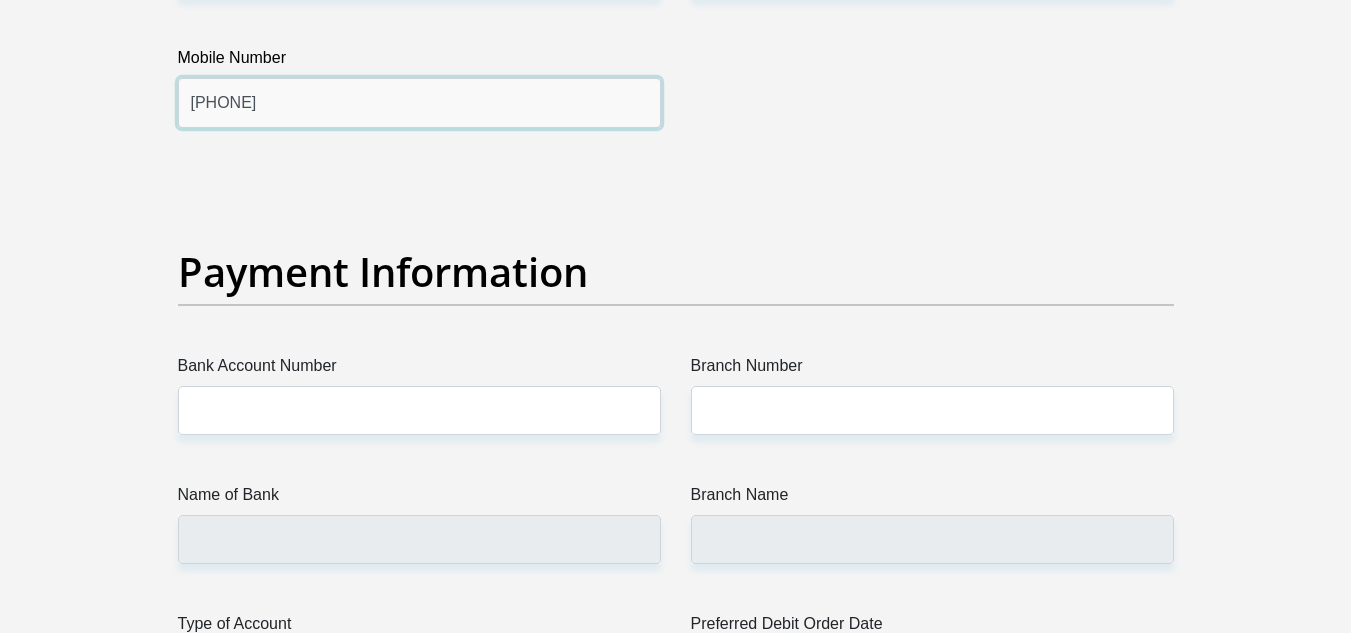 type on "0793698544" 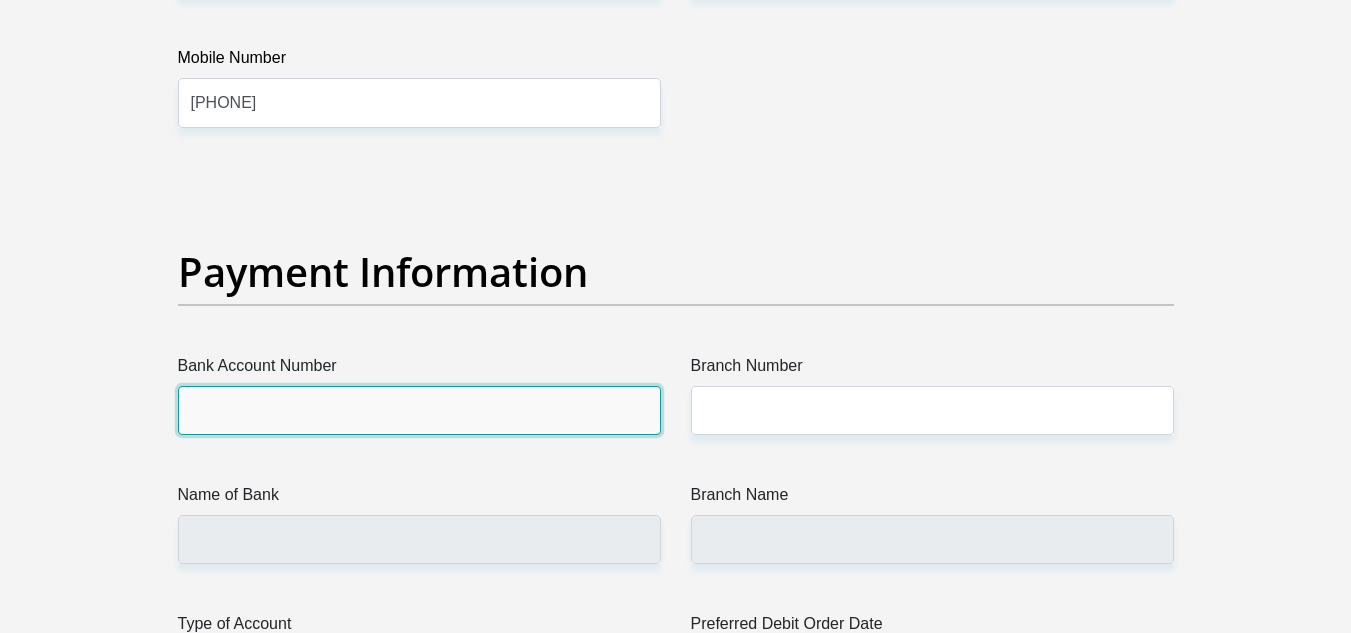 click on "Bank Account Number" at bounding box center (419, 410) 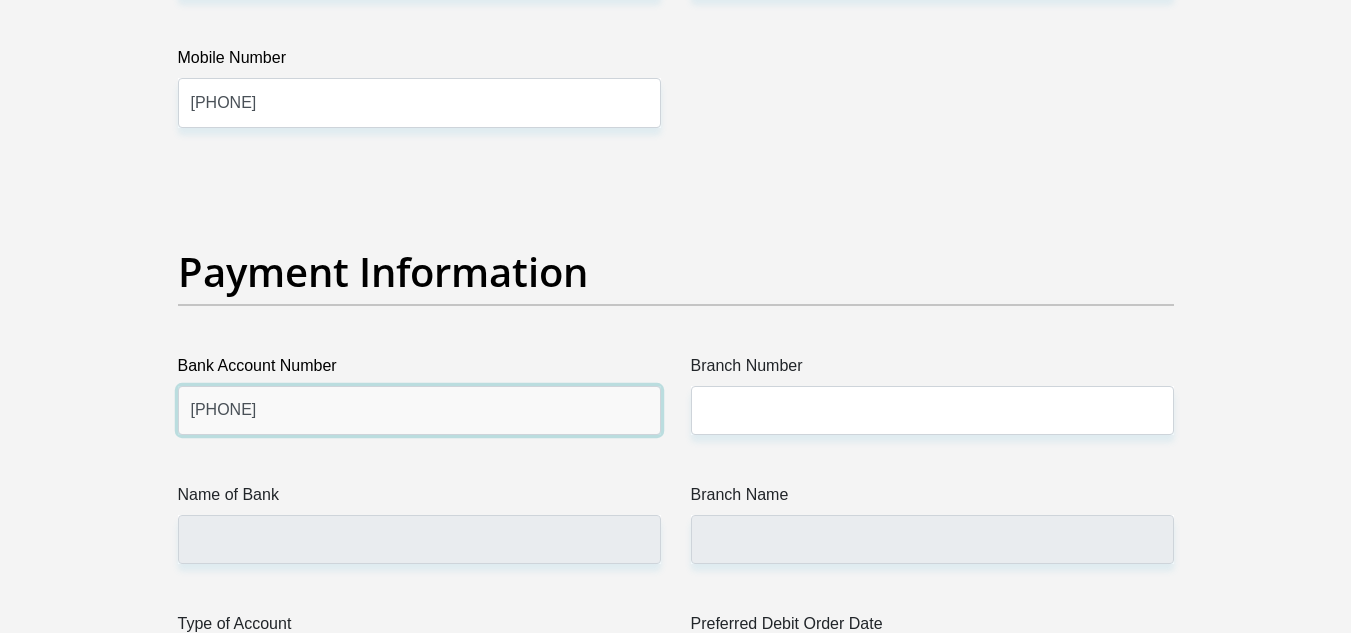 type on "62027743584" 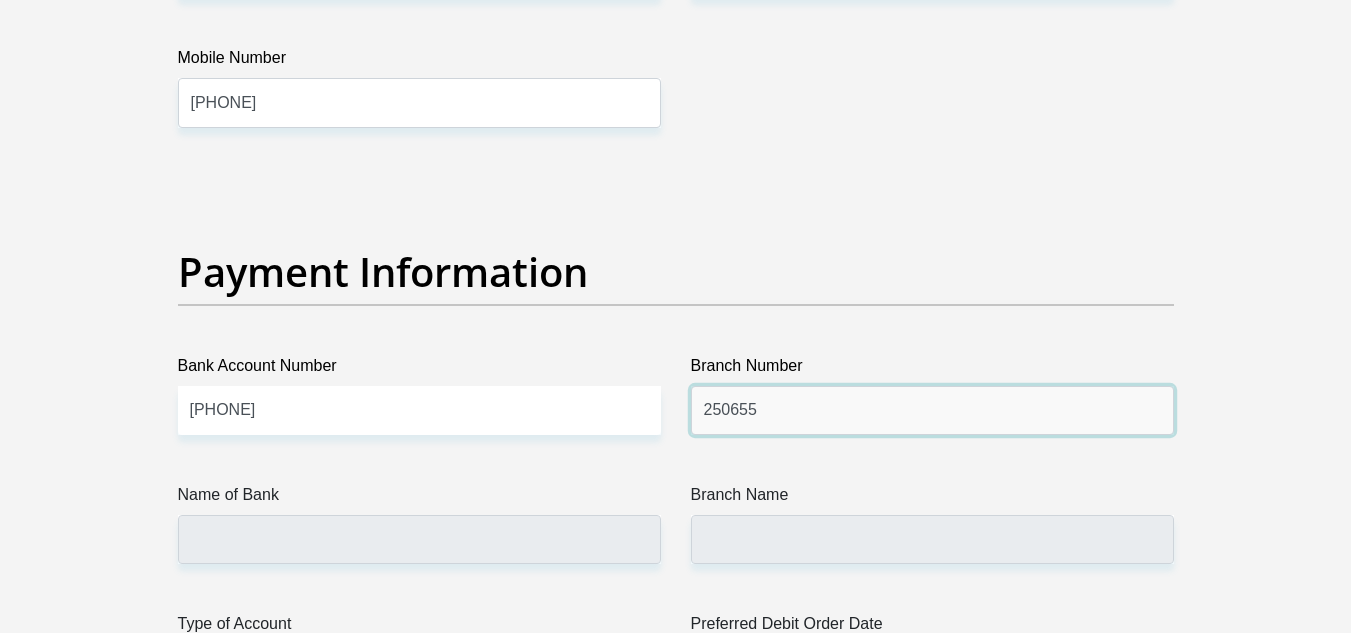 type on "250655" 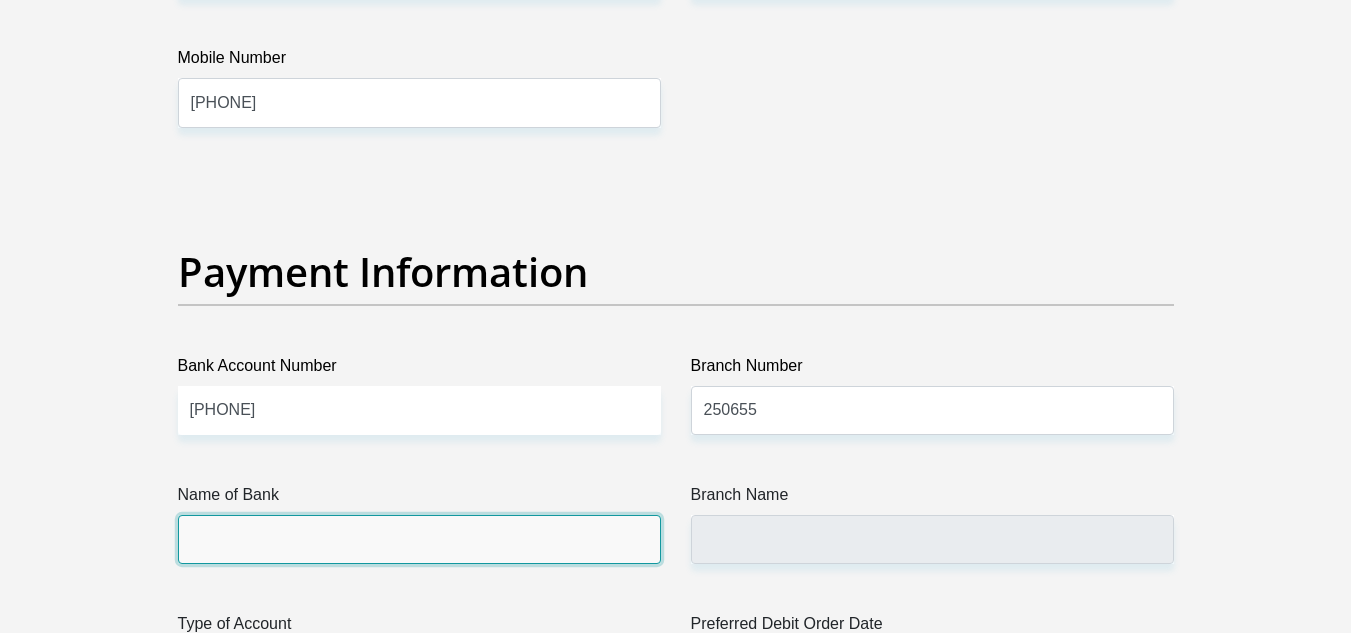 type on "FIRSTRAND BANK" 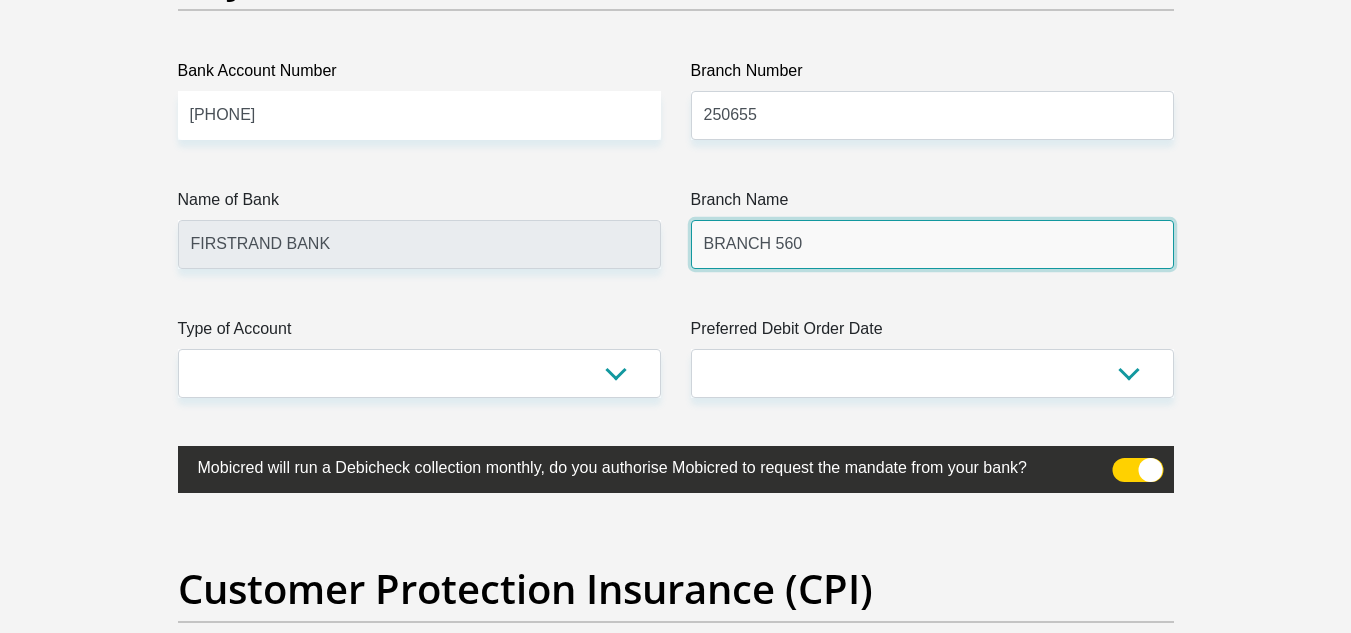 scroll, scrollTop: 4703, scrollLeft: 0, axis: vertical 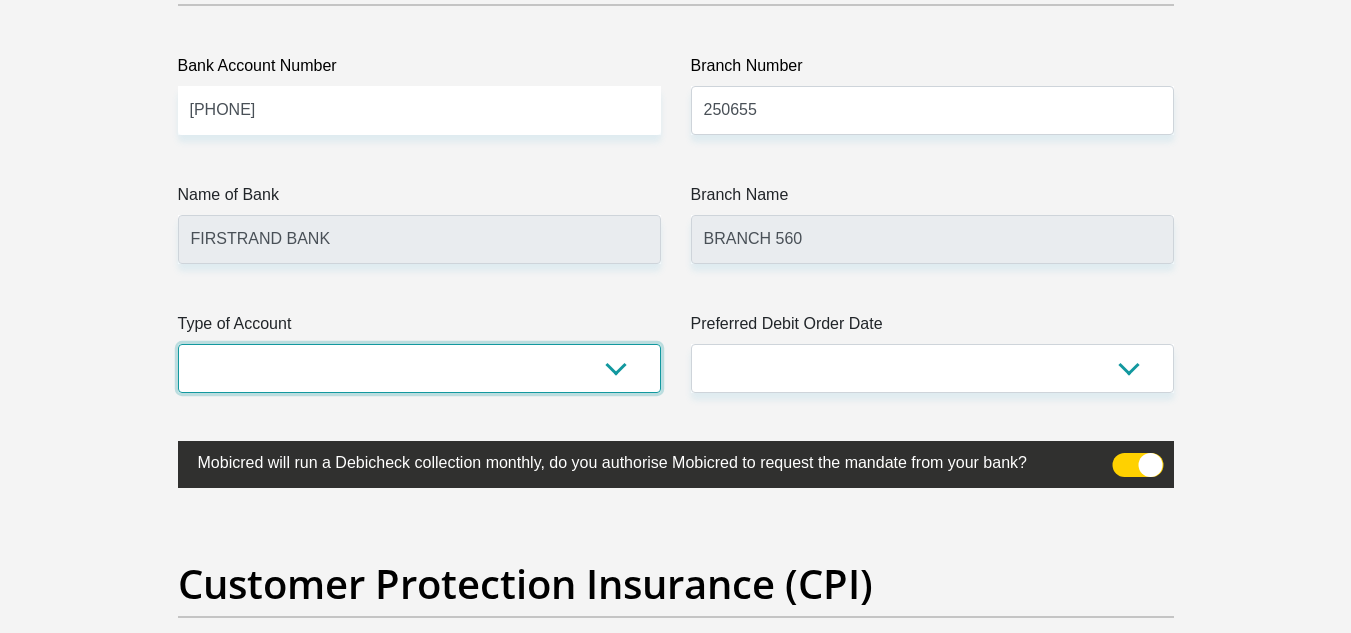 click on "Cheque
Savings" at bounding box center (419, 368) 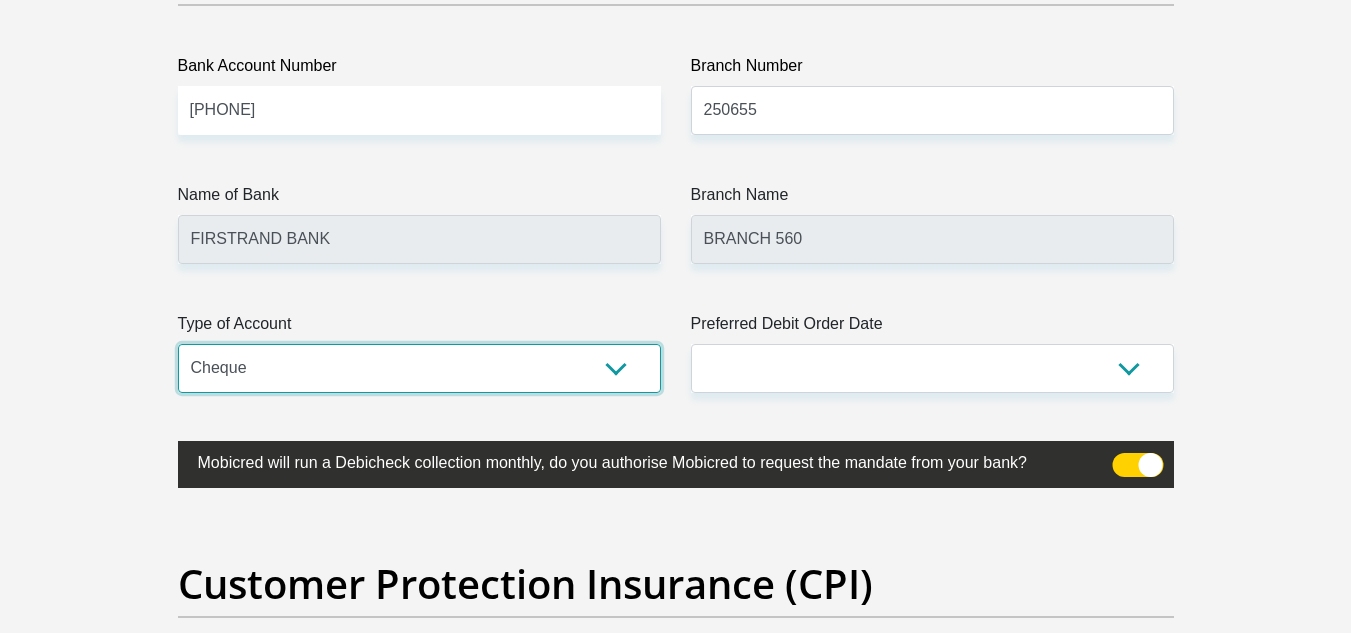 click on "Cheque
Savings" at bounding box center [419, 368] 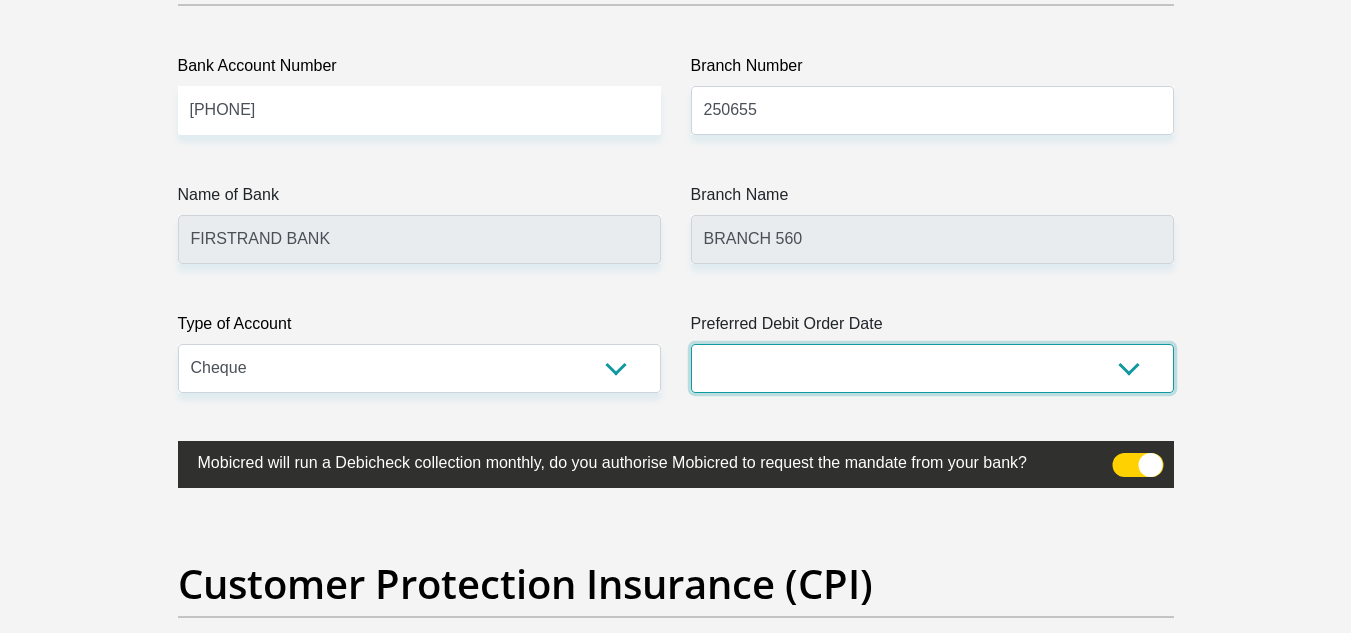 click on "1st
2nd
3rd
4th
5th
7th
18th
19th
20th
21st
22nd
23rd
24th
25th
26th
27th
28th
29th
30th" at bounding box center [932, 368] 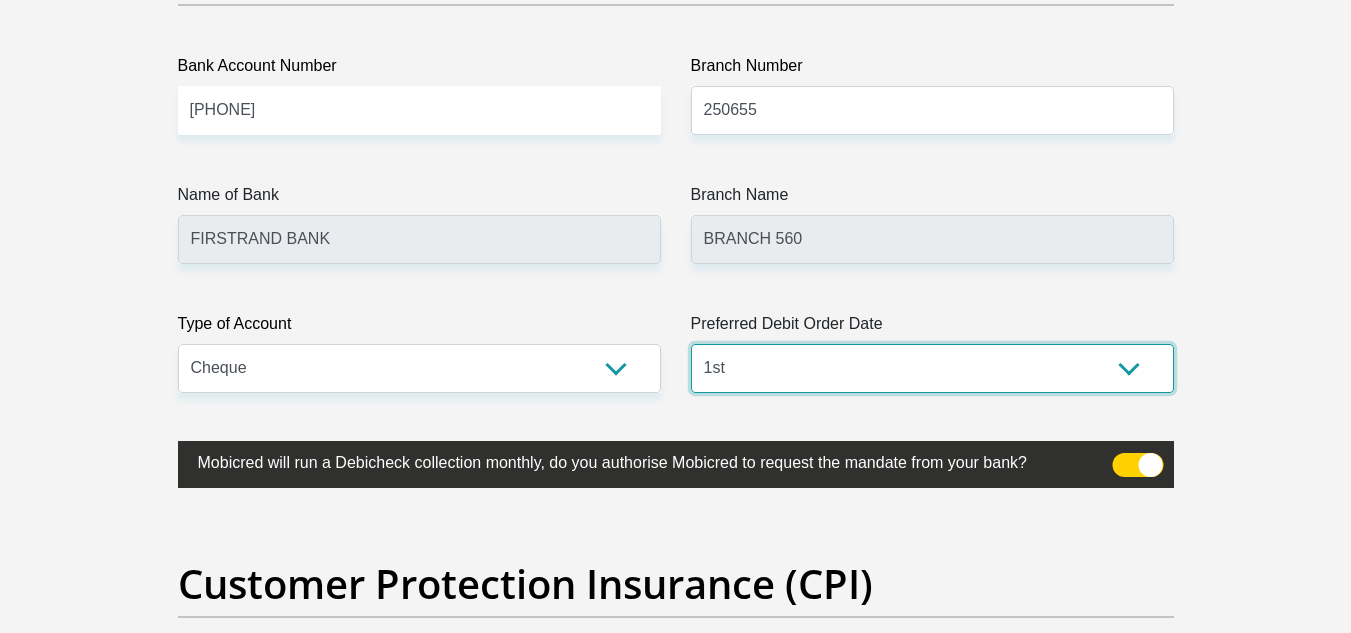 click on "1st
2nd
3rd
4th
5th
7th
18th
19th
20th
21st
22nd
23rd
24th
25th
26th
27th
28th
29th
30th" at bounding box center (932, 368) 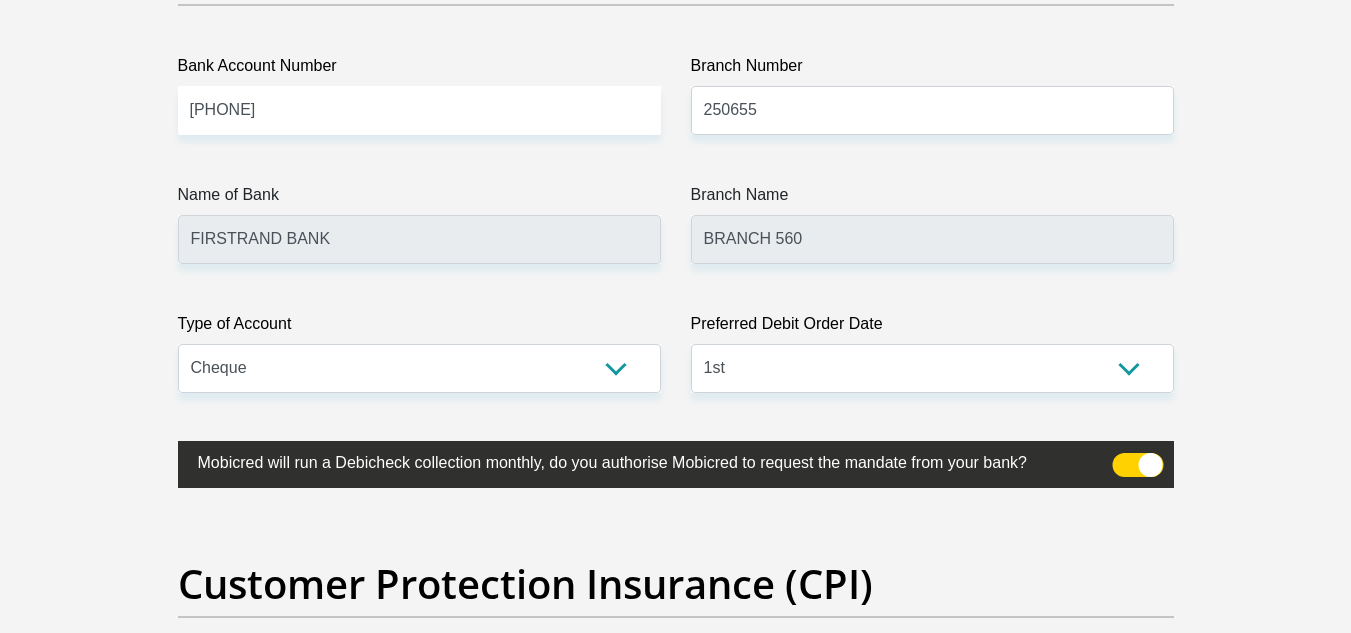 click on "Personal Details
Title
Mr
Ms
Mrs
Dr
Other
First Name
Christel
Surname
Botes
ID Number
8908220508085
Please input valid ID number
Race
Black
Coloured
Indian
White
Other
Contact Number
0721749217
Please input valid contact number
Nationality" at bounding box center [676, -1130] 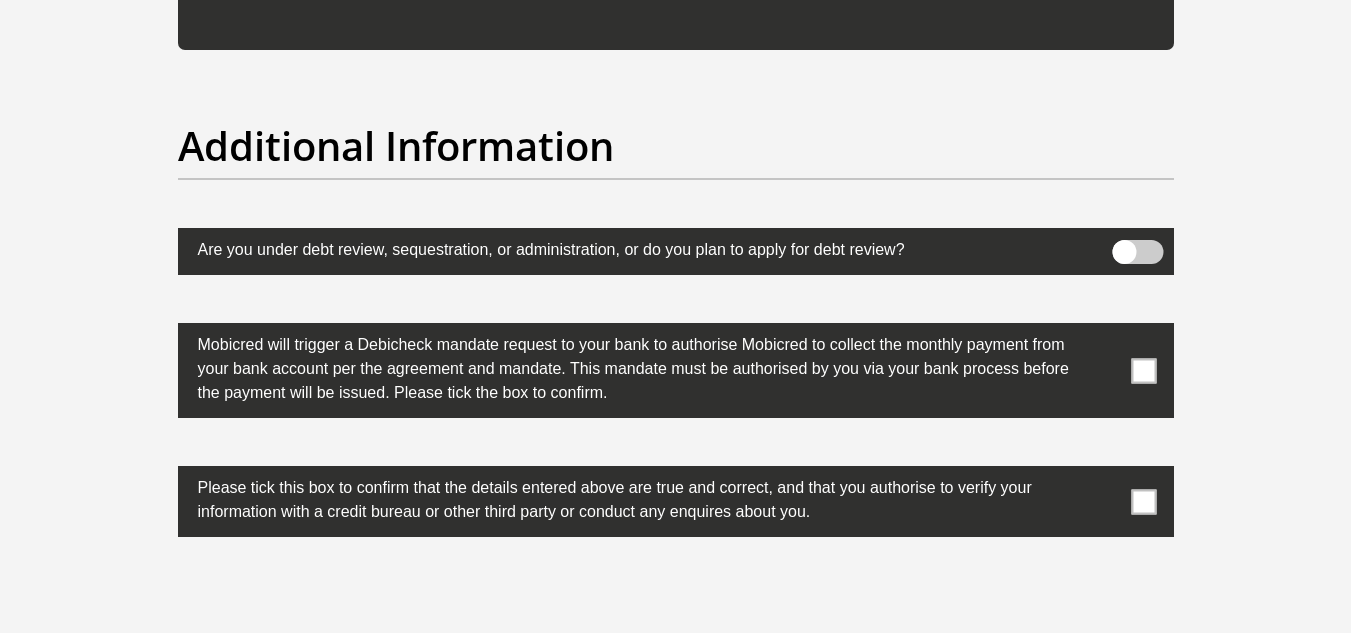 scroll, scrollTop: 6203, scrollLeft: 0, axis: vertical 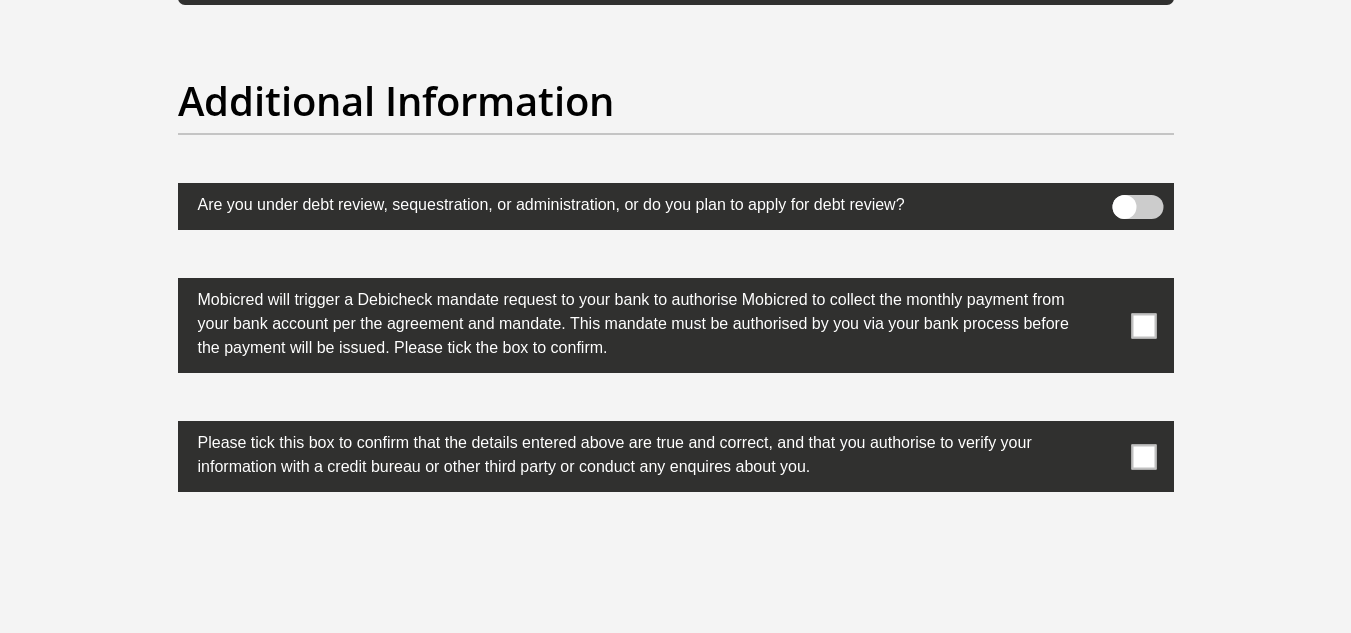 click at bounding box center [1143, 325] 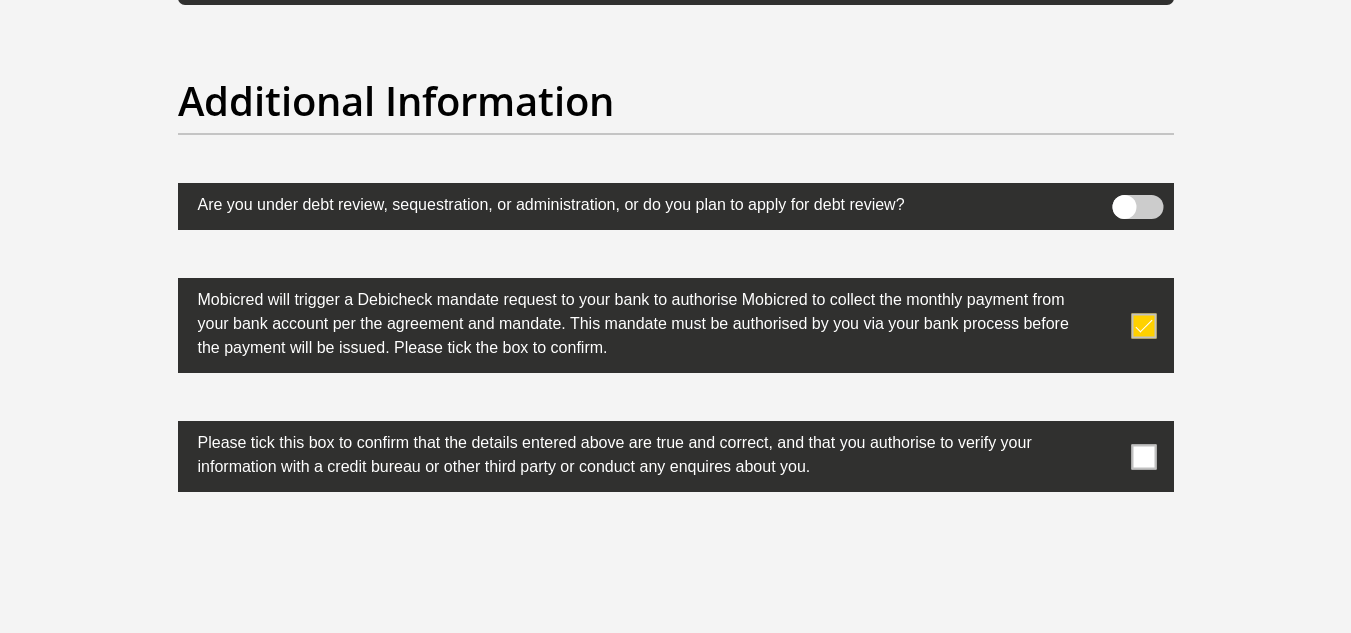 click at bounding box center (1143, 456) 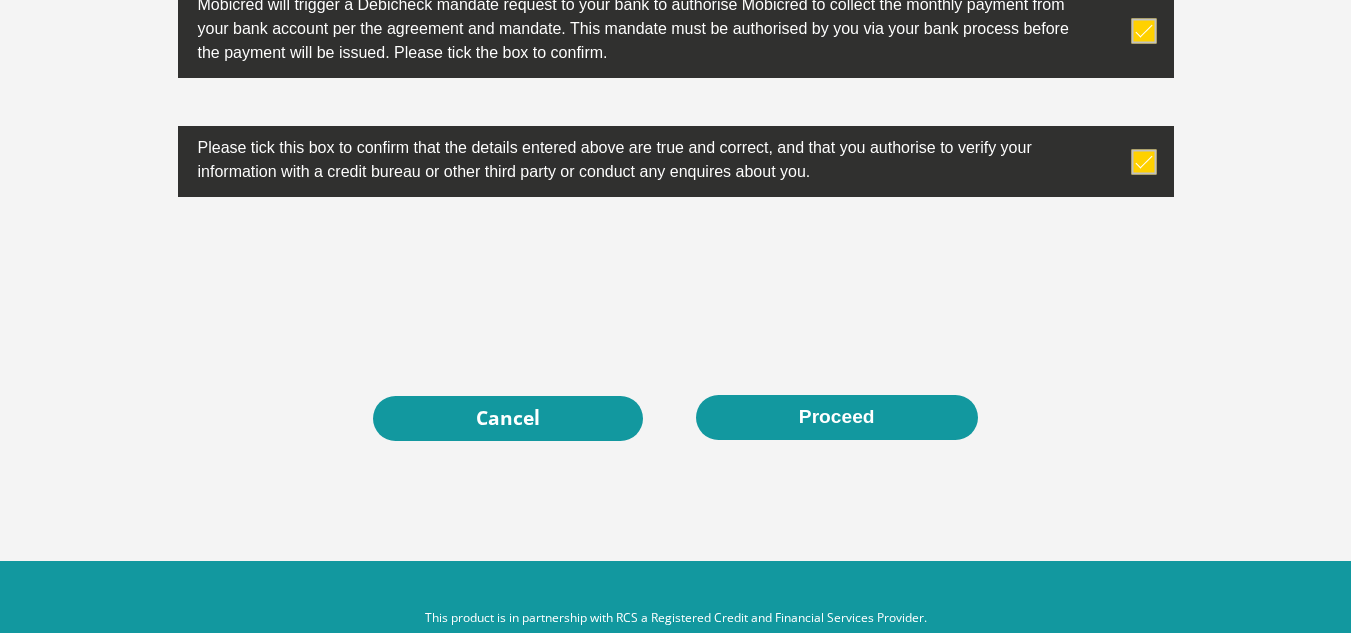 scroll, scrollTop: 6503, scrollLeft: 0, axis: vertical 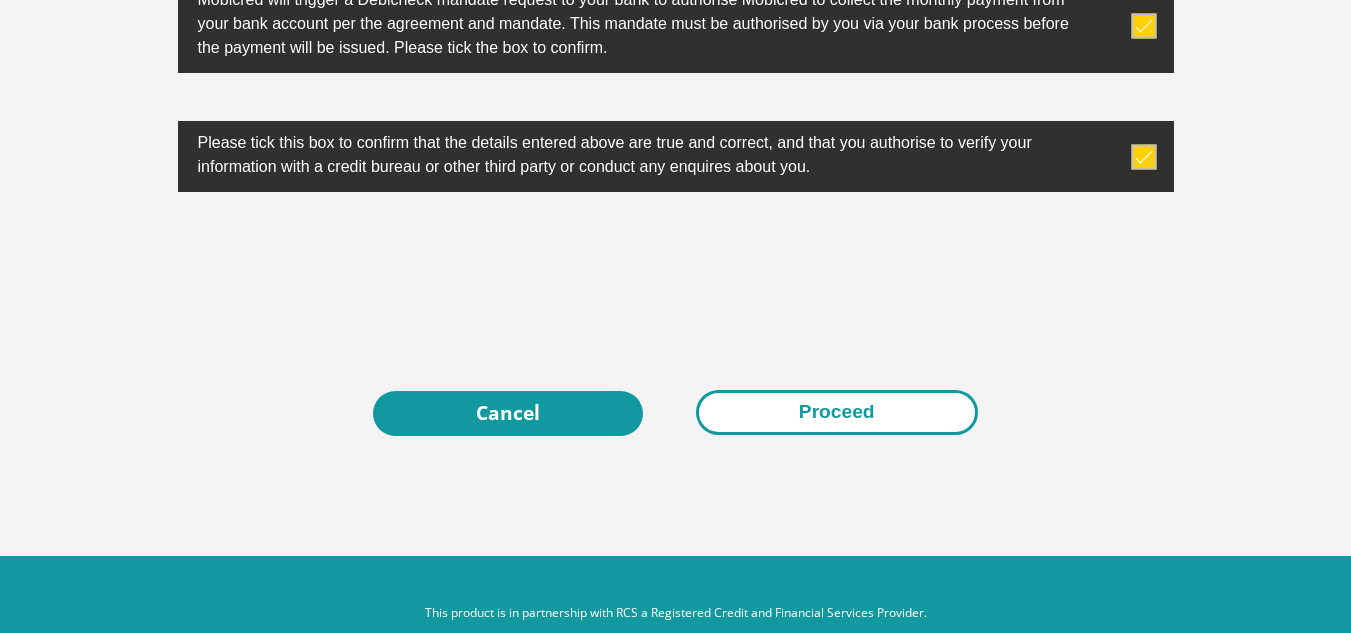 click on "Proceed" at bounding box center (837, 412) 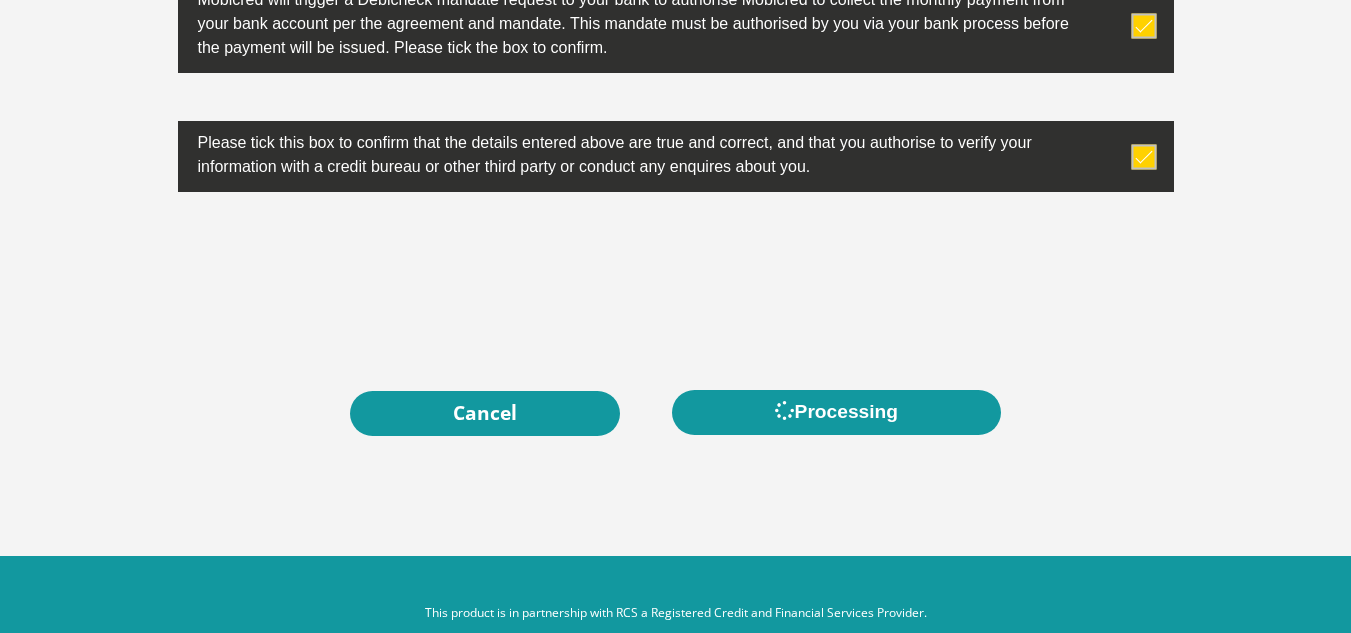 scroll, scrollTop: 0, scrollLeft: 0, axis: both 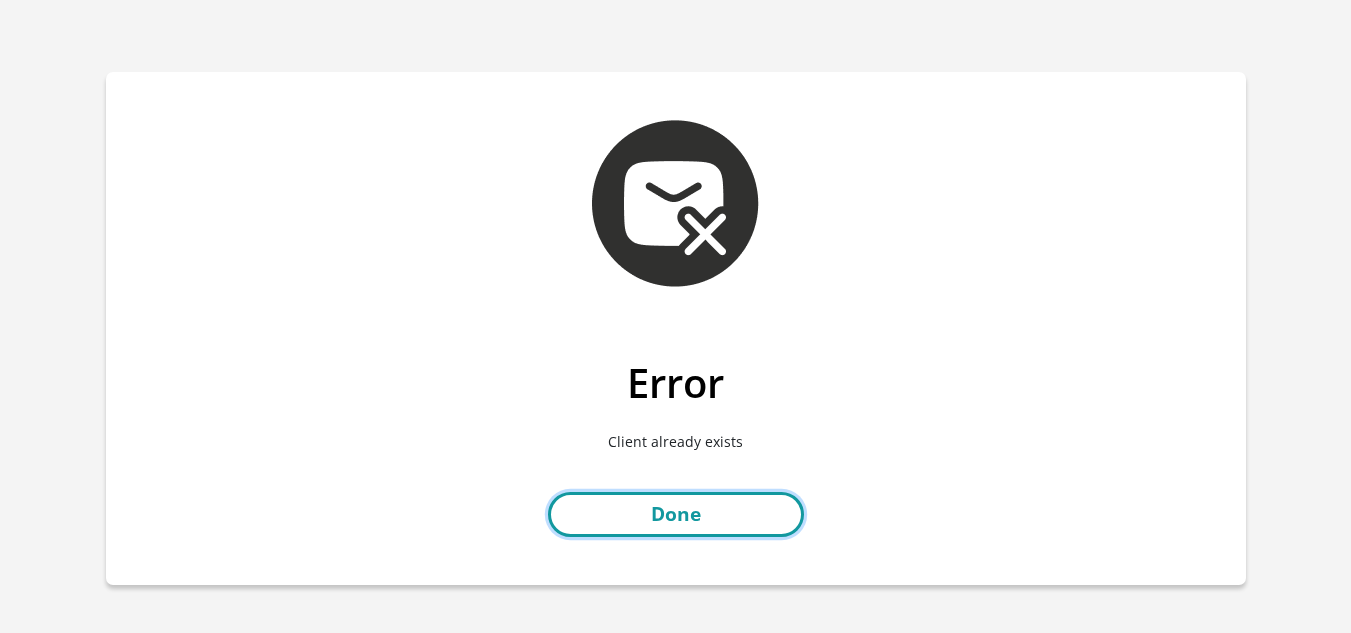 click on "Done" at bounding box center (676, 514) 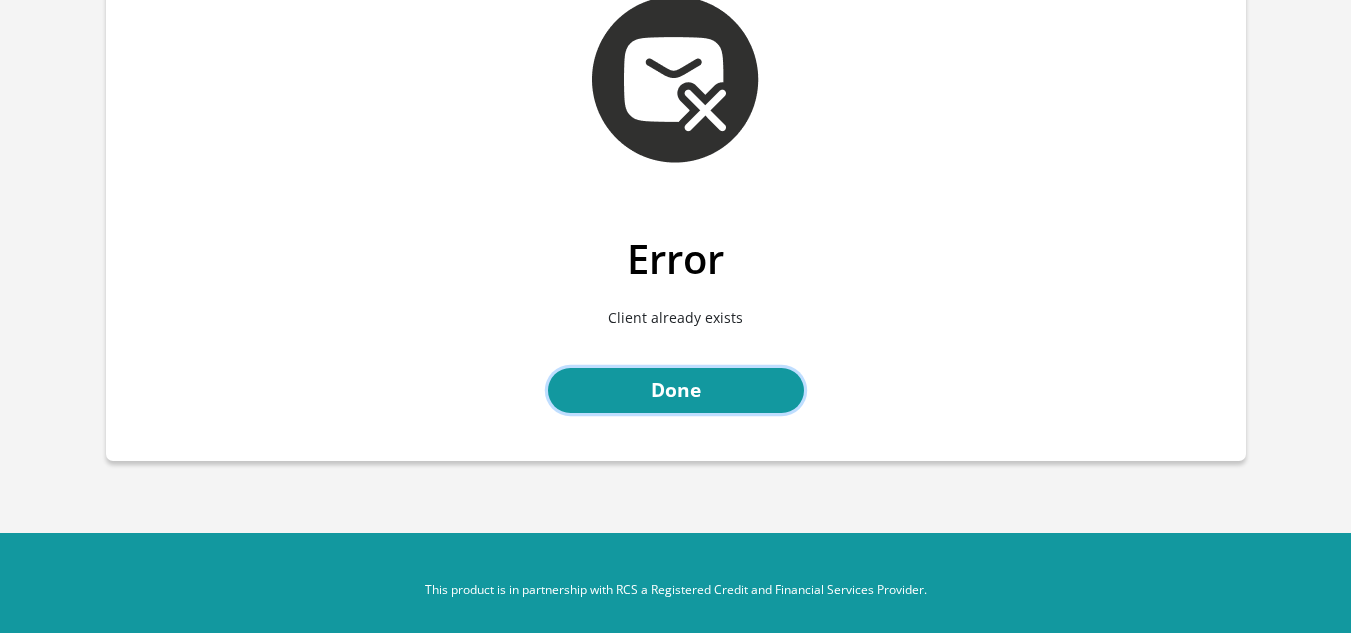 scroll, scrollTop: 138, scrollLeft: 0, axis: vertical 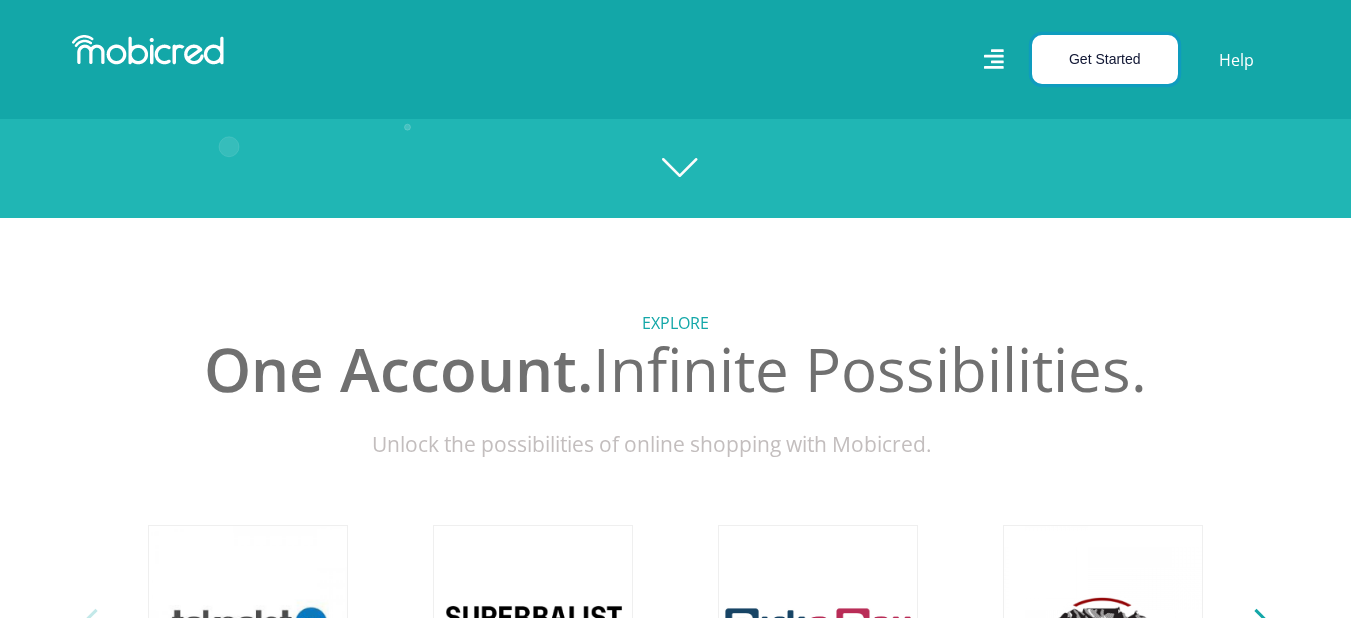 click on "Get Started" at bounding box center (1105, 59) 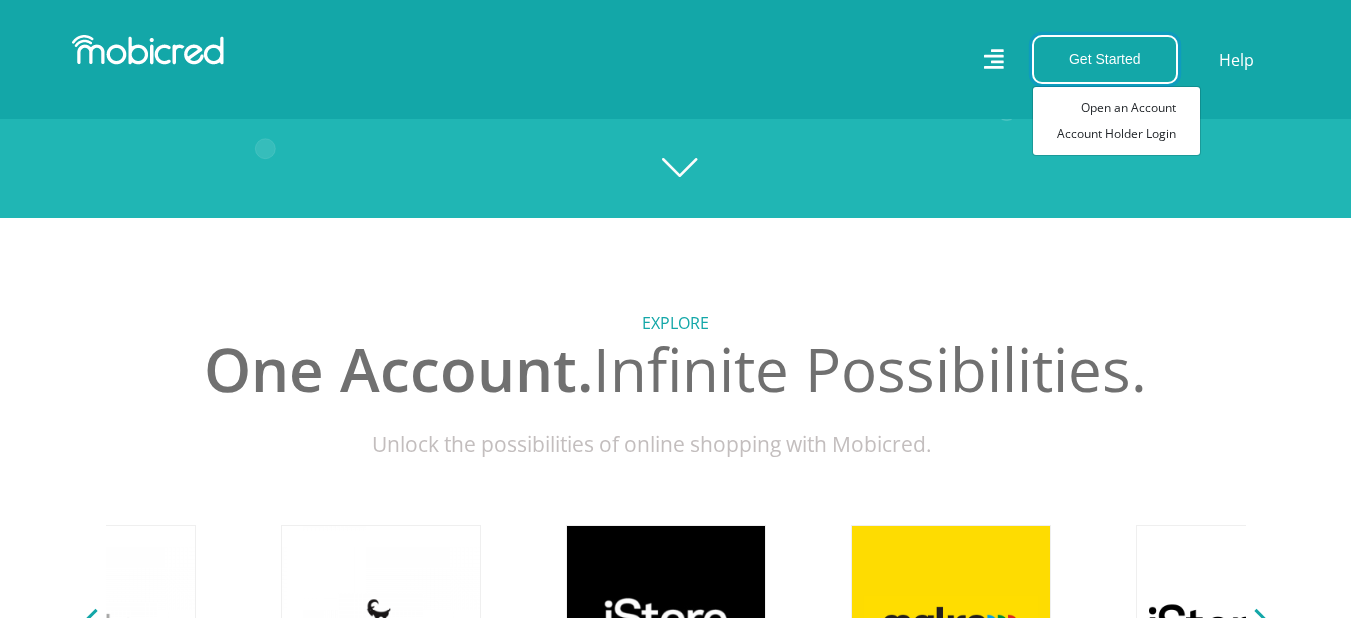 scroll, scrollTop: 0, scrollLeft: 1425, axis: horizontal 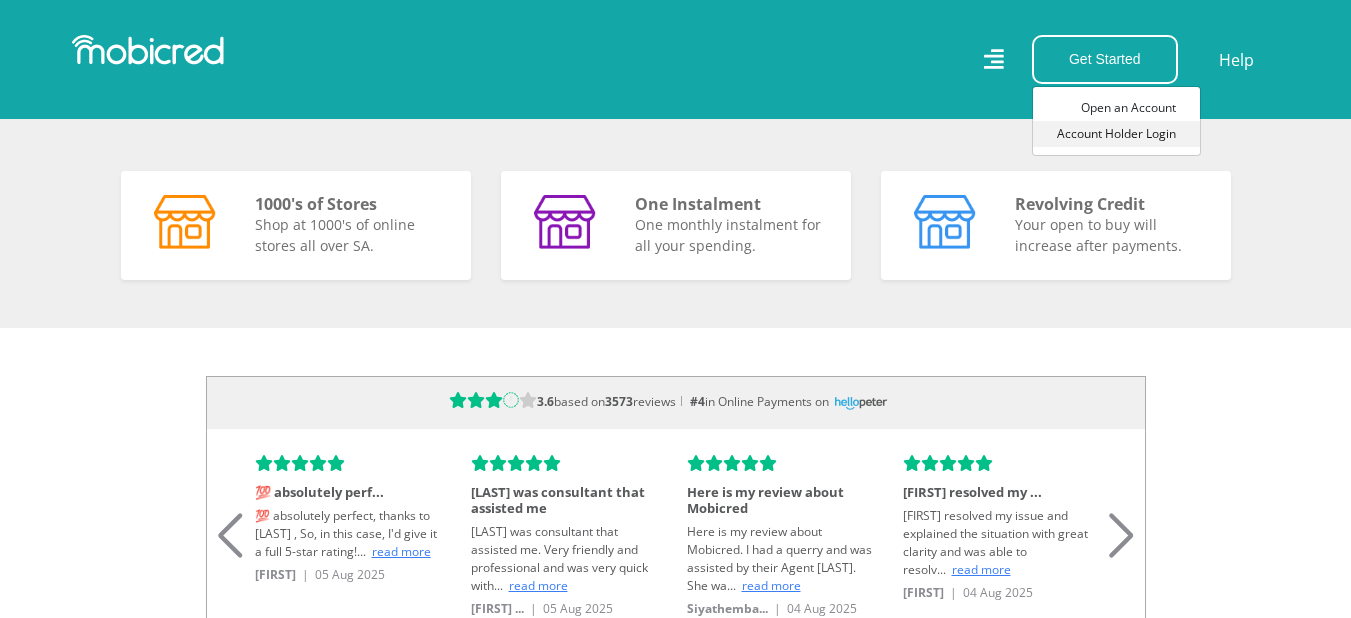 click on "Account Holder Login" at bounding box center [1116, 134] 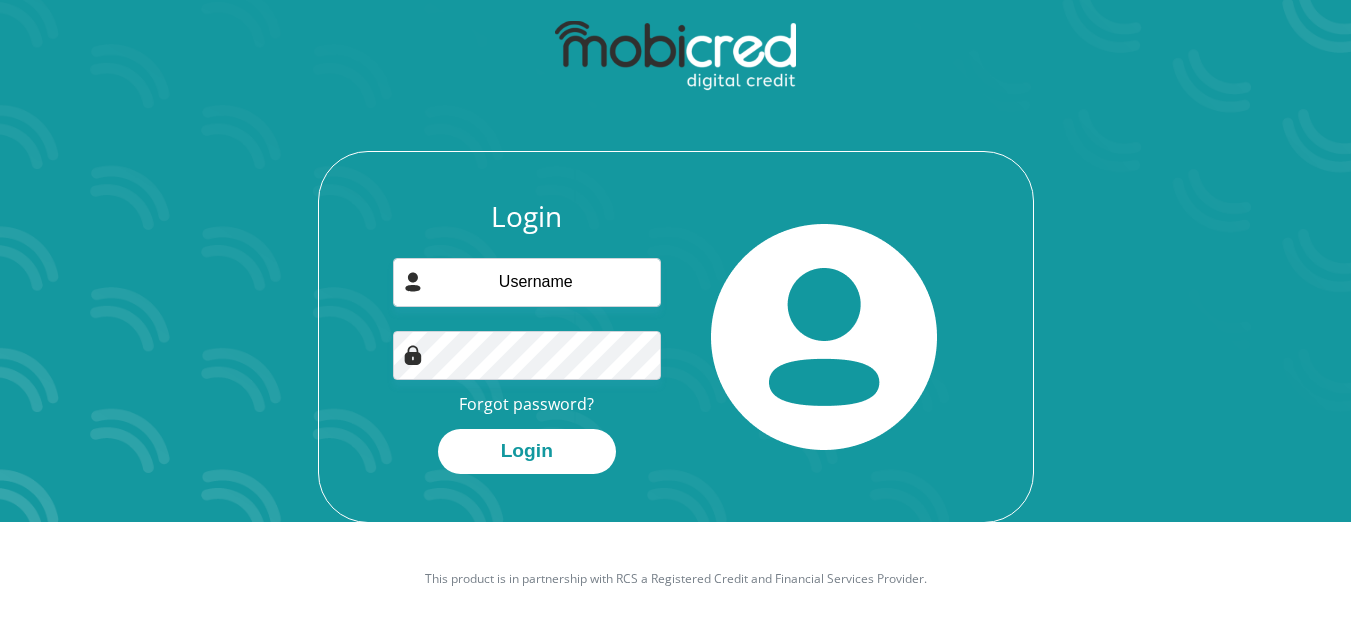 scroll, scrollTop: 114, scrollLeft: 0, axis: vertical 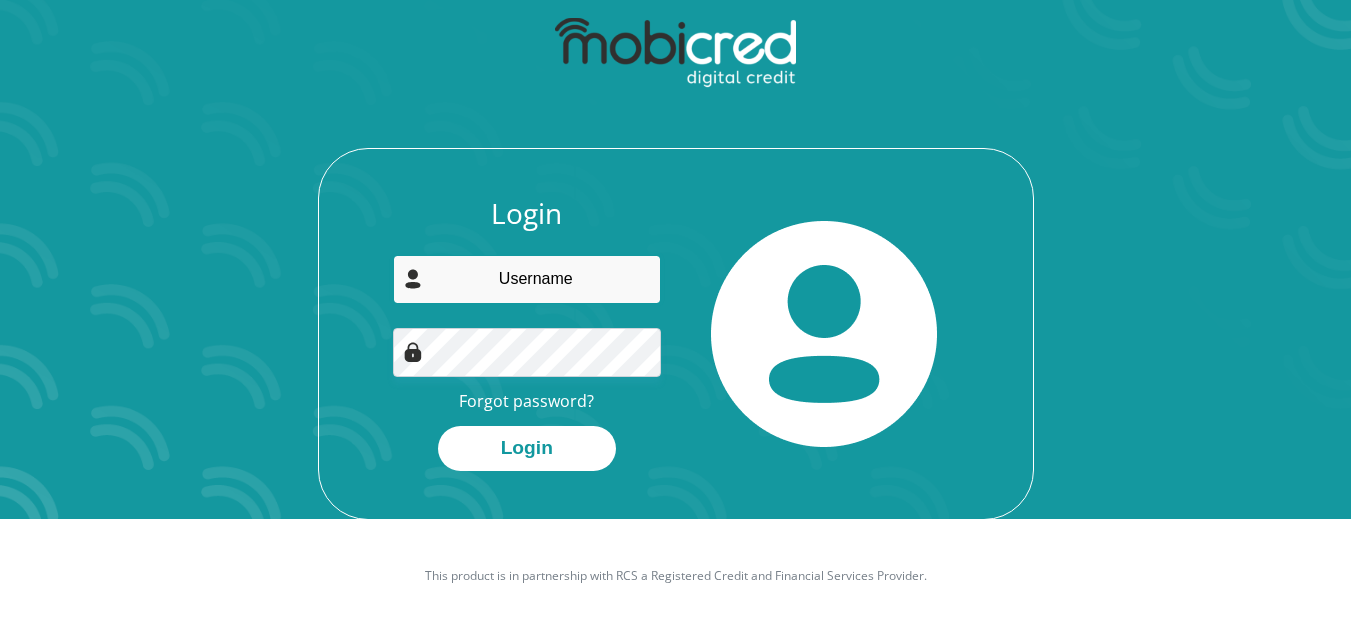 click at bounding box center [527, 279] 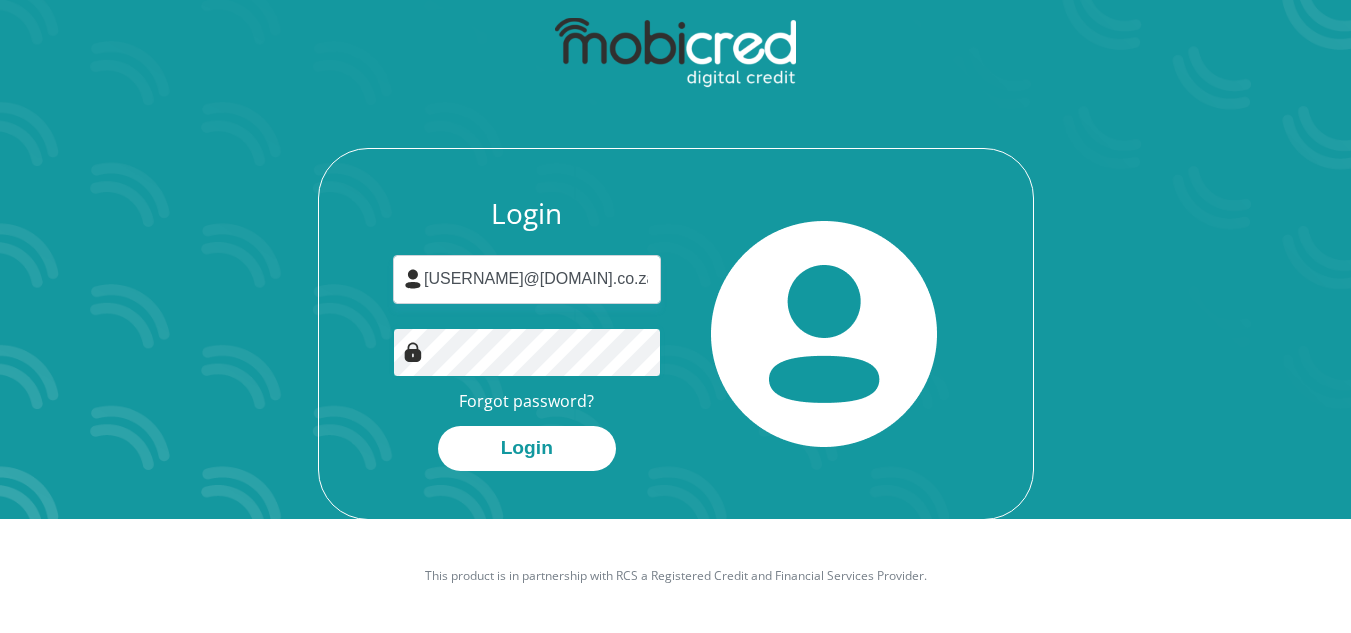 click on "Login" at bounding box center (527, 448) 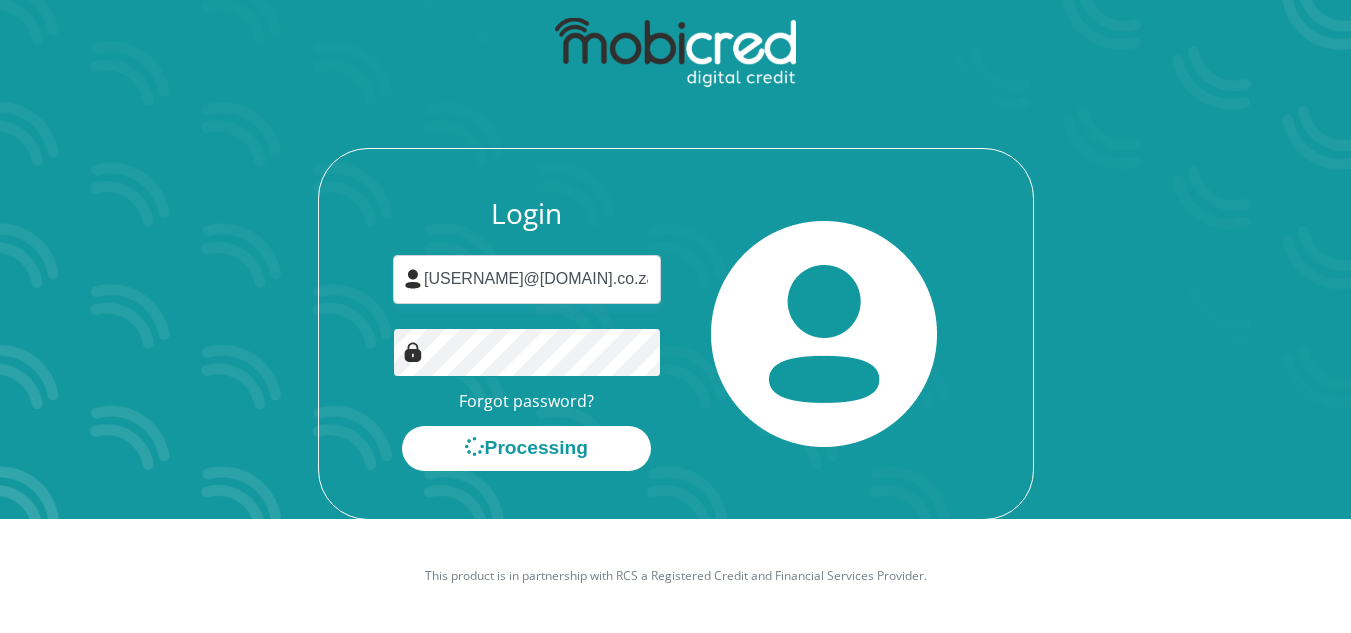 scroll, scrollTop: 0, scrollLeft: 0, axis: both 